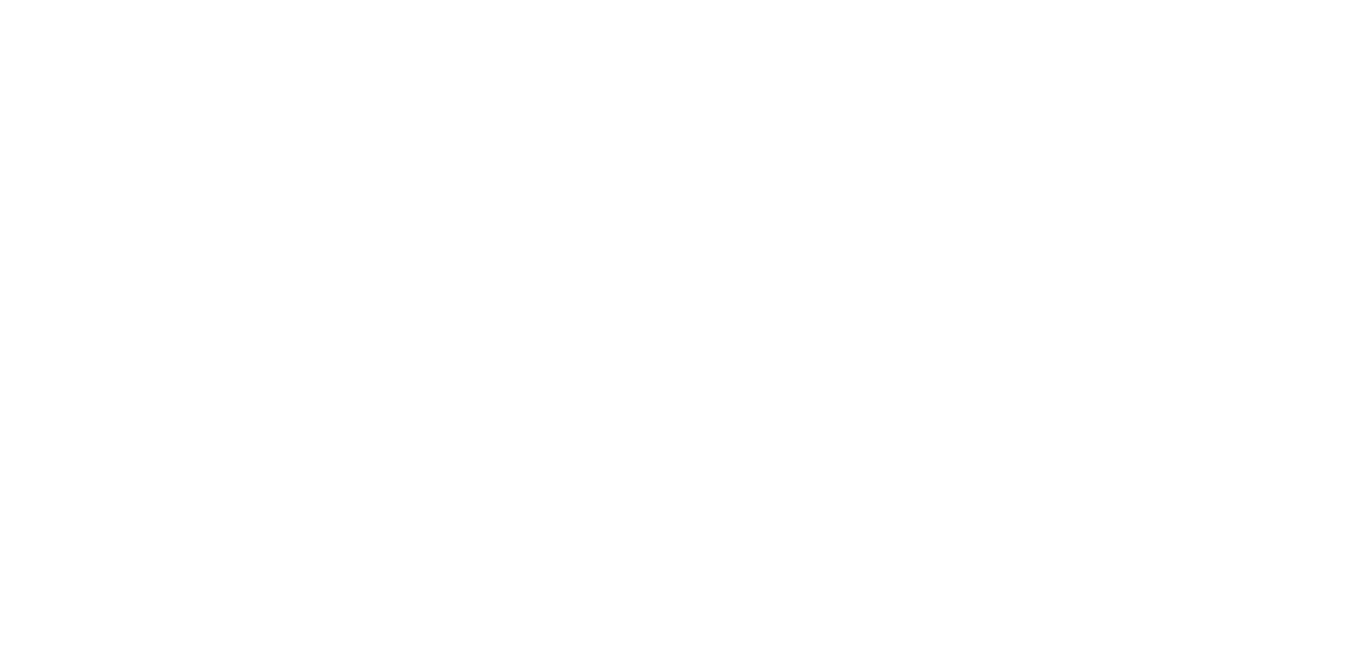 scroll, scrollTop: 0, scrollLeft: 0, axis: both 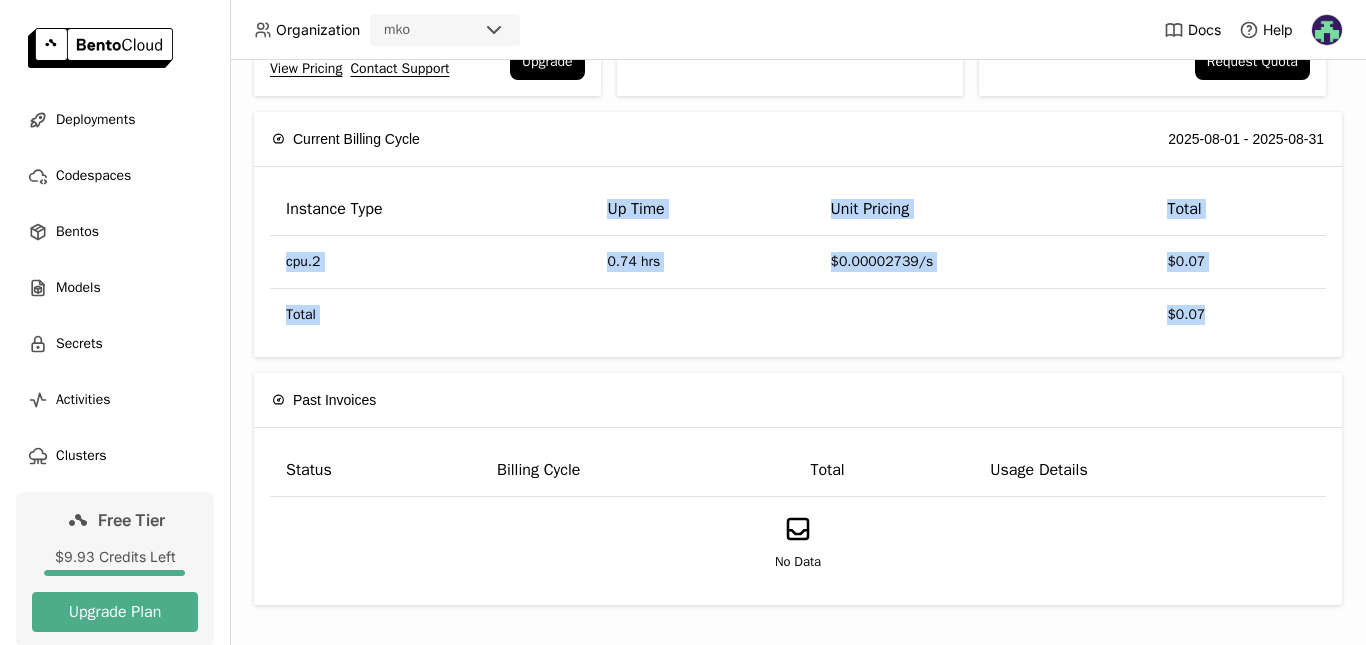 drag, startPoint x: 1246, startPoint y: 308, endPoint x: 517, endPoint y: 224, distance: 733.82355 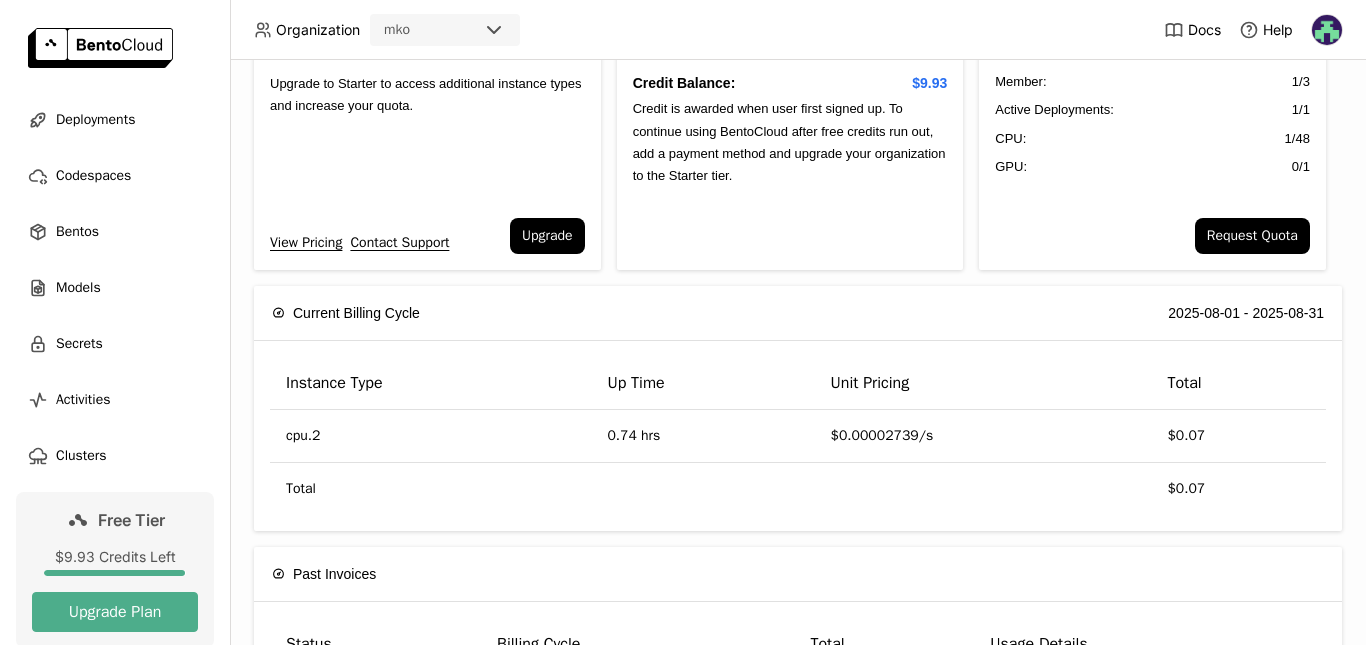 scroll, scrollTop: 0, scrollLeft: 0, axis: both 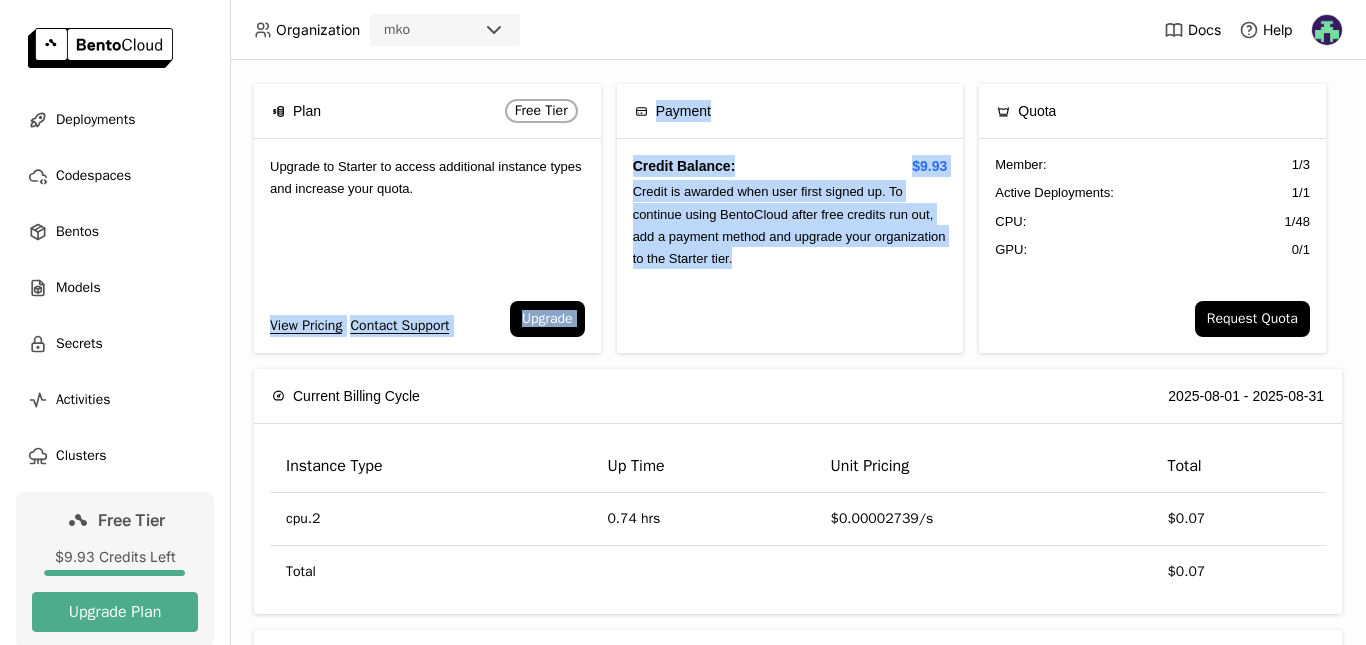 drag, startPoint x: 593, startPoint y: 177, endPoint x: 849, endPoint y: 303, distance: 285.32788 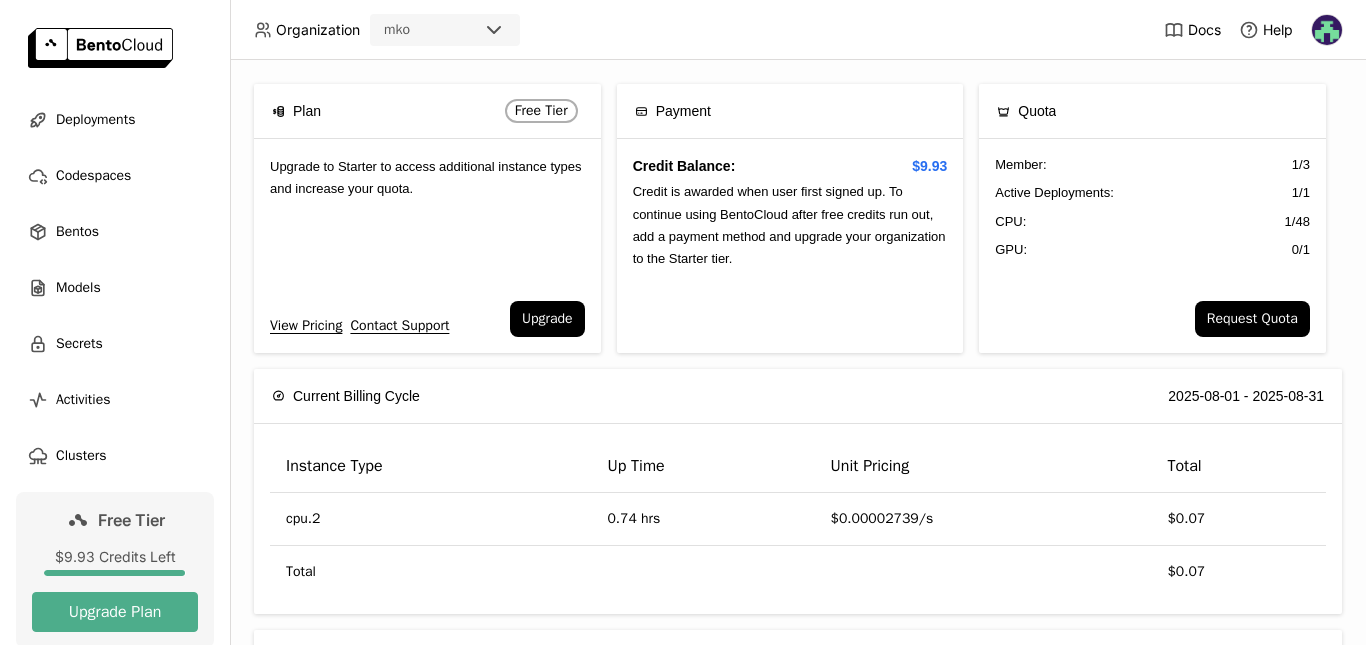 click on "Up Time" at bounding box center [702, 466] 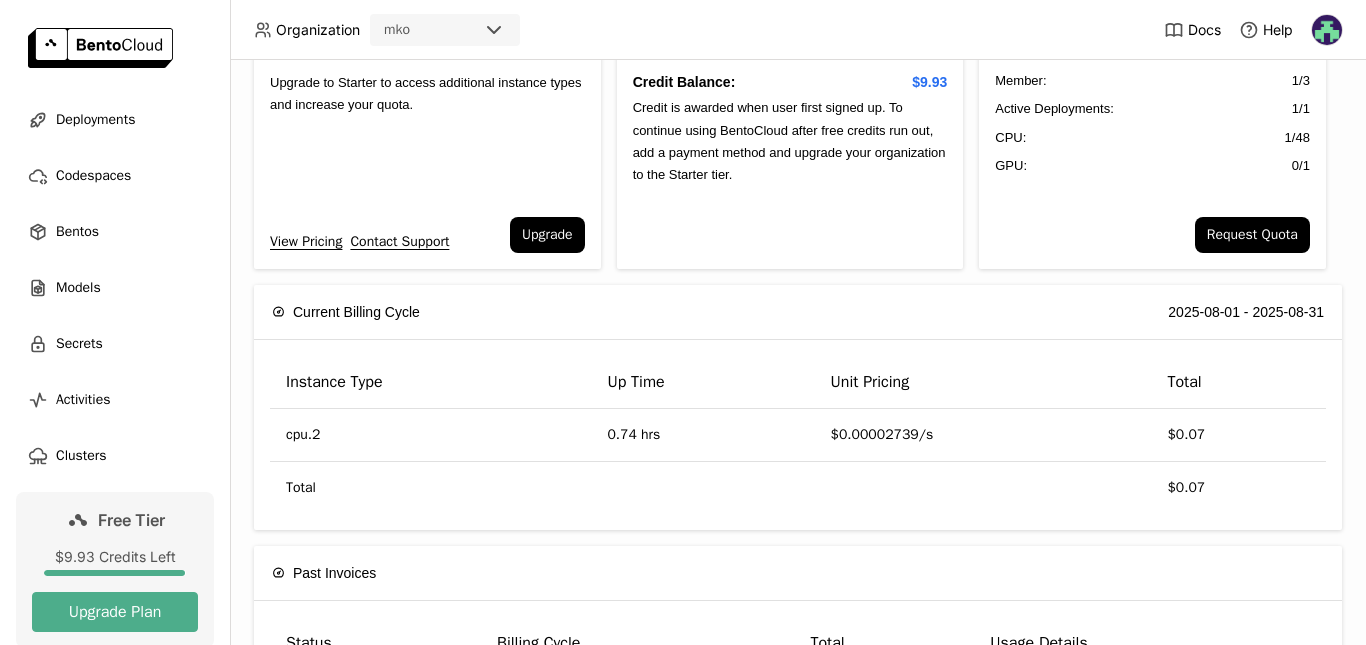 scroll, scrollTop: 0, scrollLeft: 0, axis: both 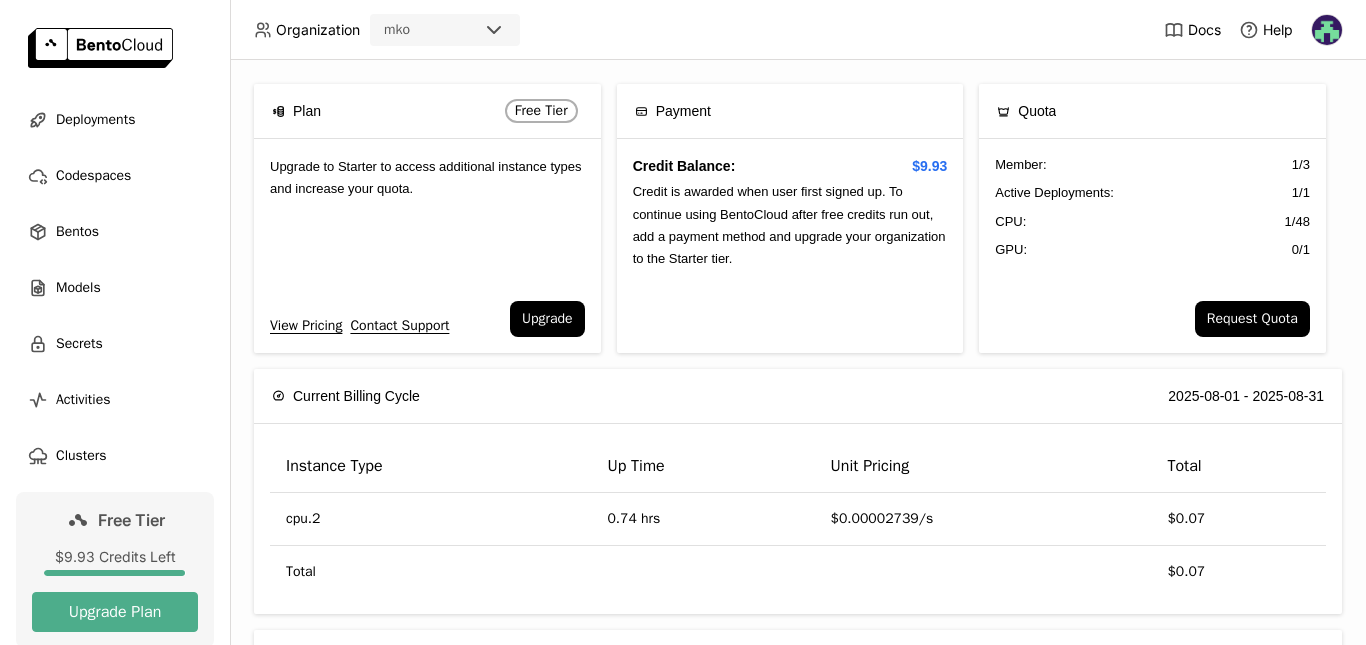 click on "Deployments Codespaces Bentos Models Secrets Activities Clusters" at bounding box center [115, 288] 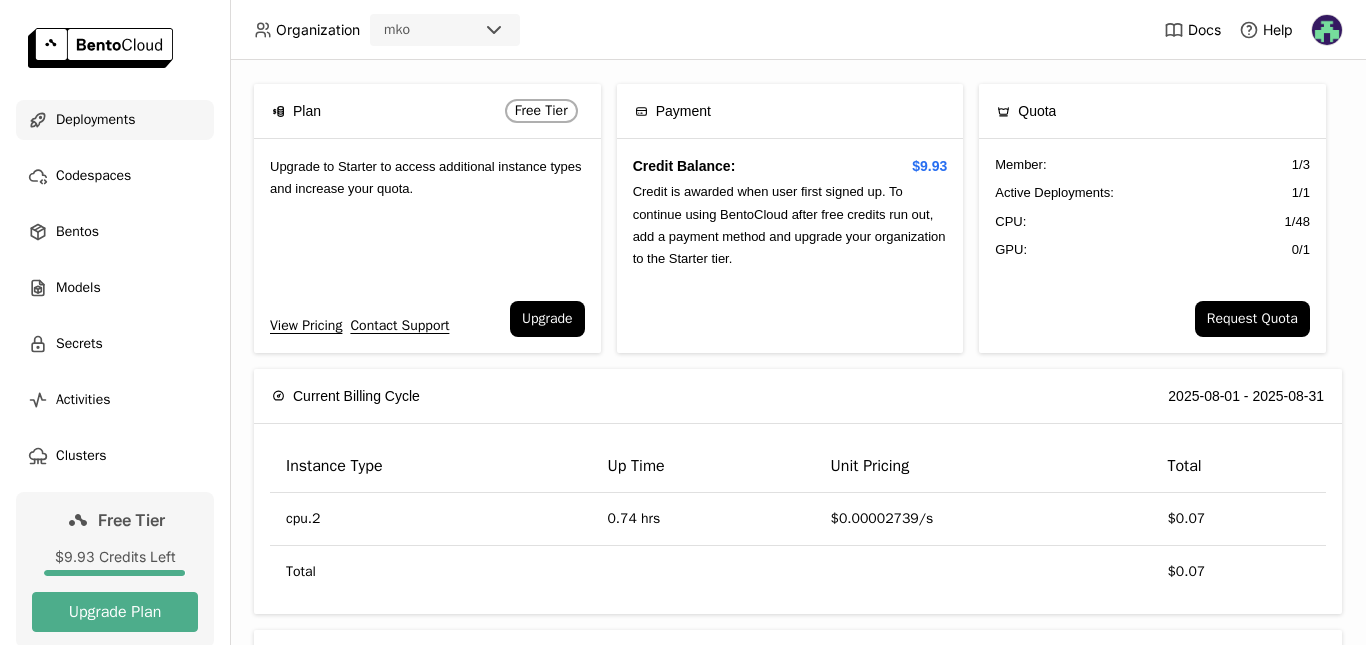 click on "Deployments" at bounding box center (95, 120) 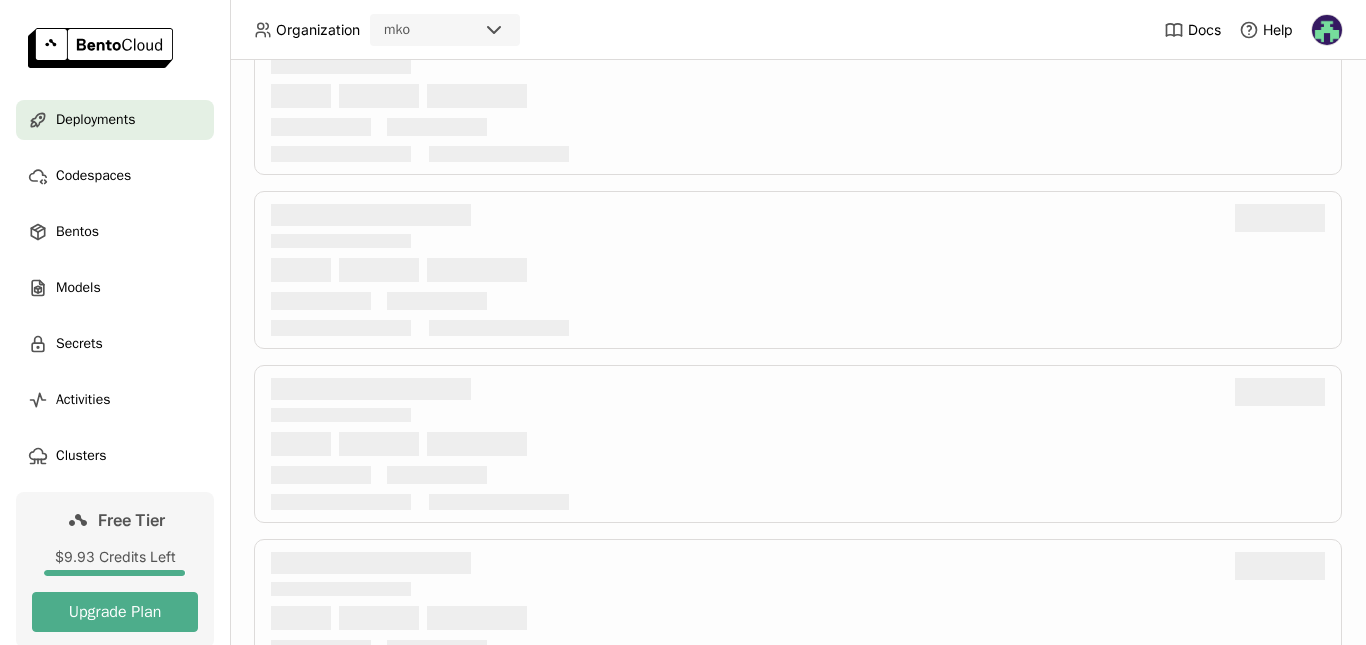 scroll, scrollTop: 1213, scrollLeft: 0, axis: vertical 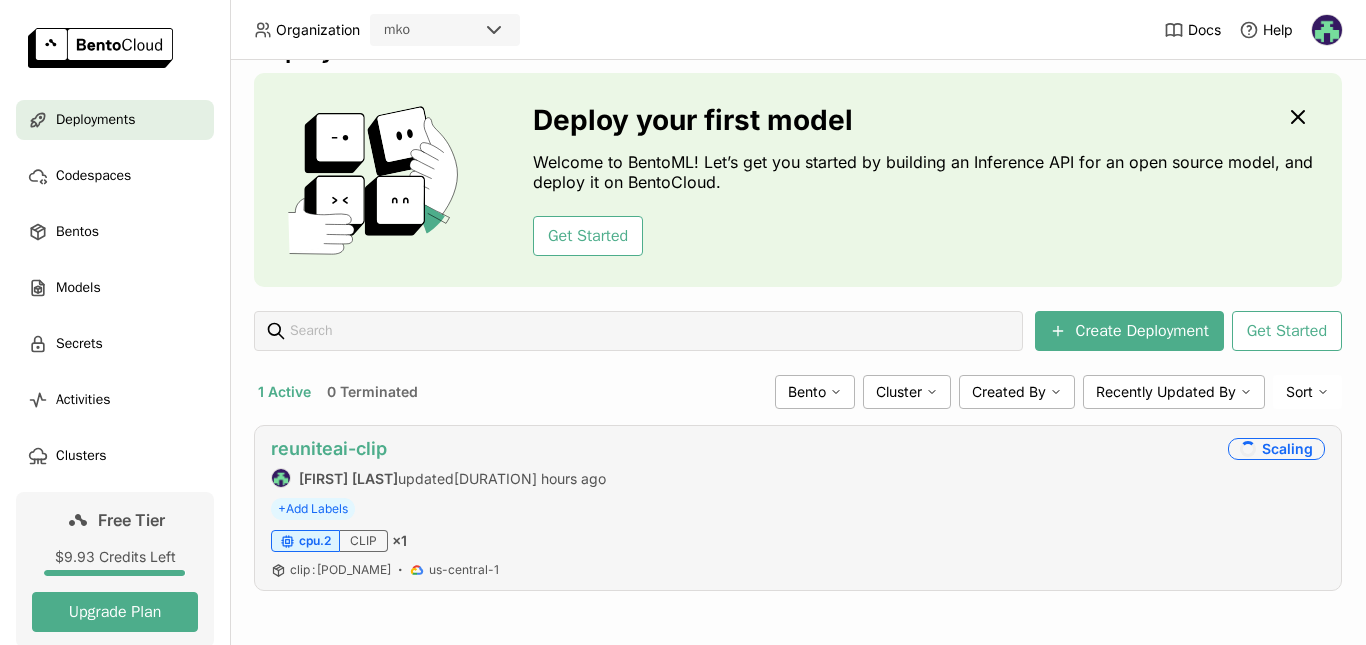 click on "reuniteai-clip" at bounding box center [329, 448] 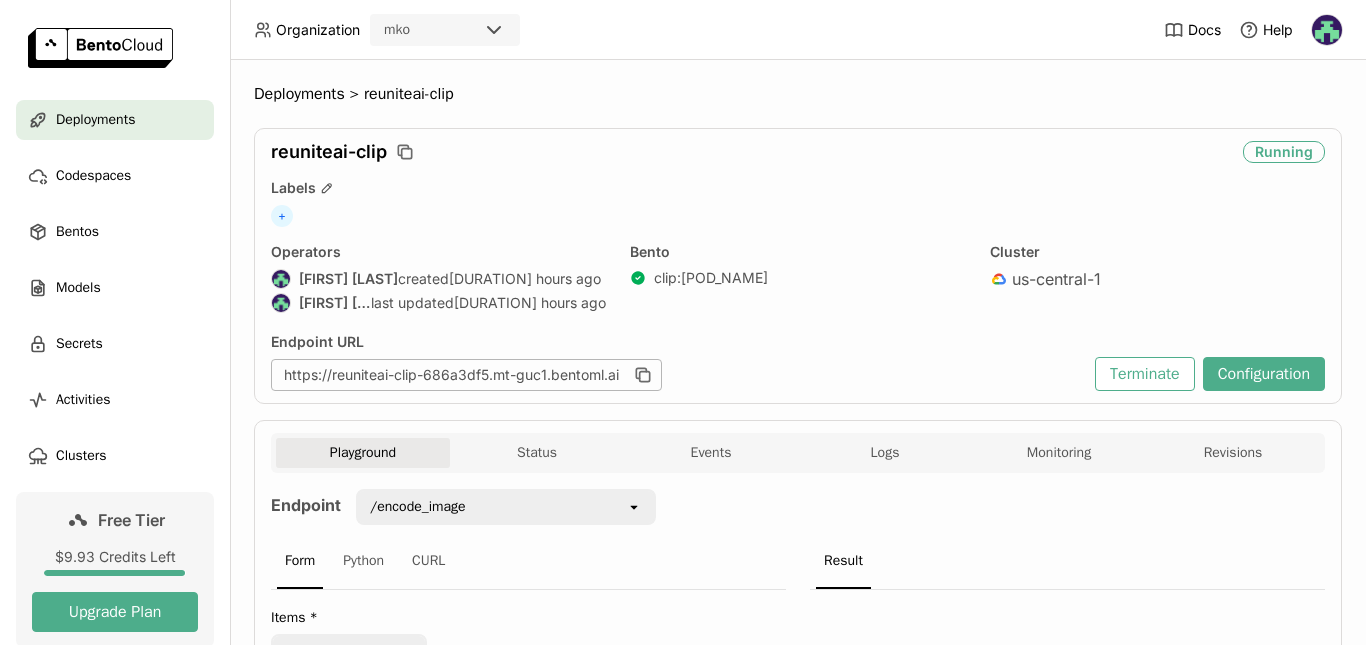 scroll, scrollTop: 233, scrollLeft: 0, axis: vertical 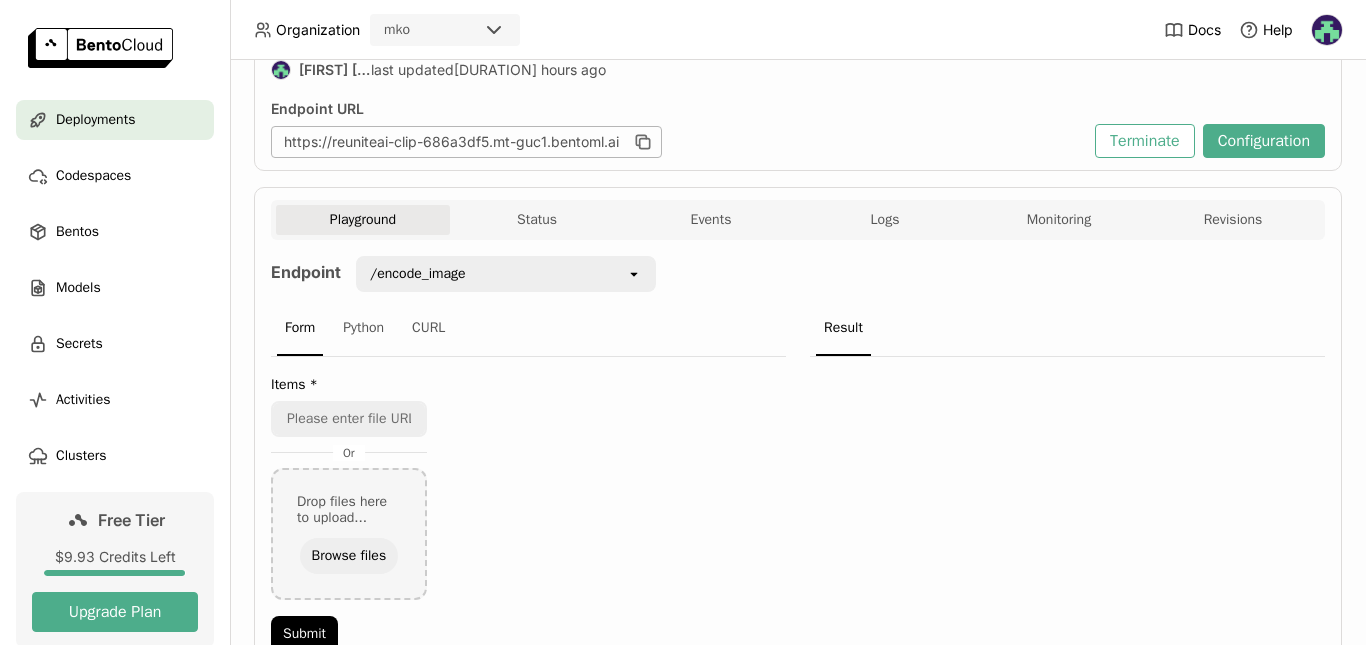 drag, startPoint x: 850, startPoint y: 191, endPoint x: 863, endPoint y: 220, distance: 31.780497 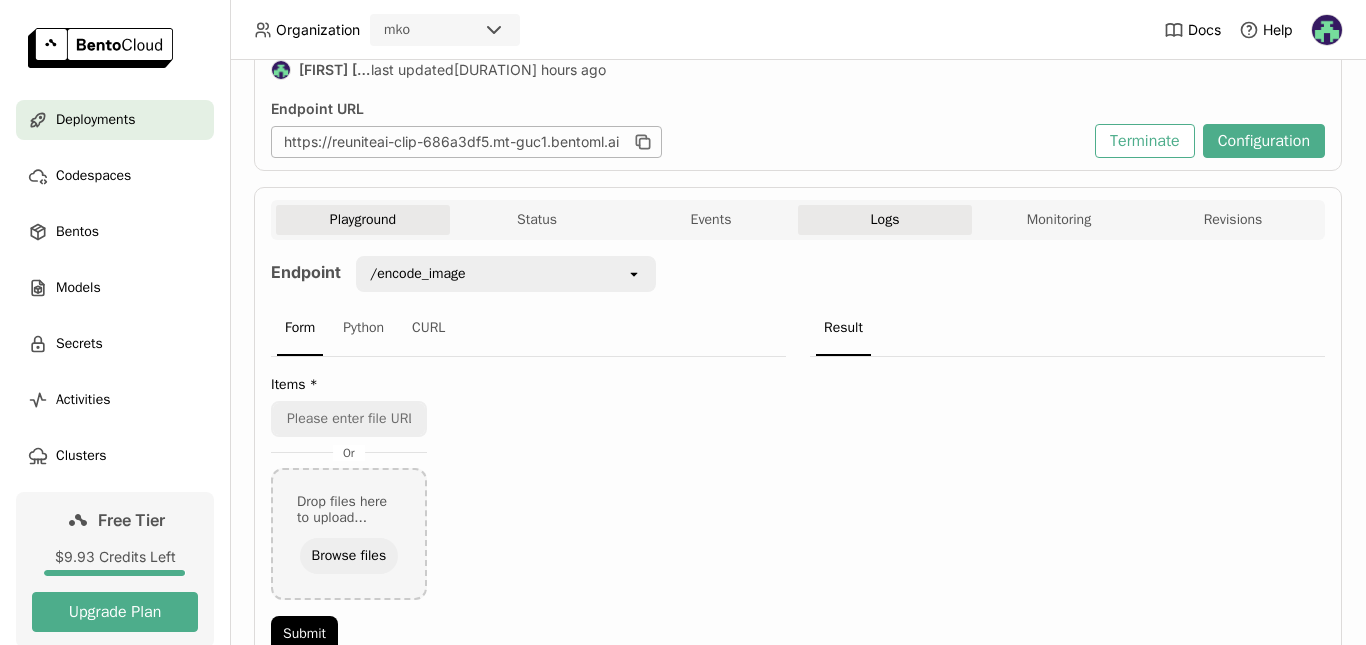 click on "Playground Status Events Logs Monitoring Revisions Endpoint /encode_image open Form Python CURL Items * Or Drop files here to upload... Browse files Submit Result Status Service Name Instance Type Status Launch Time Replica ID Bento CLIP cpu.2 Running a minute ago reuniteai-clip-6d4bdbc4c7-cqb9k clip:svbzh3dpe27eeaa2 Events Time (UTC) Status Bento 2025-08-02 11:41:49 Running clip:svbzh3dpe27eeaa2 2025-08-02 11:41:31 Scaling clip:svbzh3dpe27eeaa2 2025-08-02 11:41:25 Scaling up clip:svbzh3dpe27eeaa2 2025-08-02 00:31:58 Scaled to Zero clip:svbzh3dpe27eeaa2 2025-08-02 00:31:54 Scaling down clip:svbzh3dpe27eeaa2 2025-08-02 00:21:33 Running clip:svbzh3dpe27eeaa2 2025-08-02 00:21:15 Scaling clip:svbzh3dpe27eeaa2 2025-08-02 00:21:10 Scaling up clip:svbzh3dpe27eeaa2 2025-08-01 23:52:28 Scaled to Zero clip:svbzh3dpe27eeaa2 2025-08-01 23:52:23 Scaling down clip:svbzh3dpe27eeaa2 Total :  32 Prev 1 open of 4 Next source:all   source:all Clear value Live All System Builder Services Levels View Metrics Load older logs ] ]" at bounding box center [798, 440] 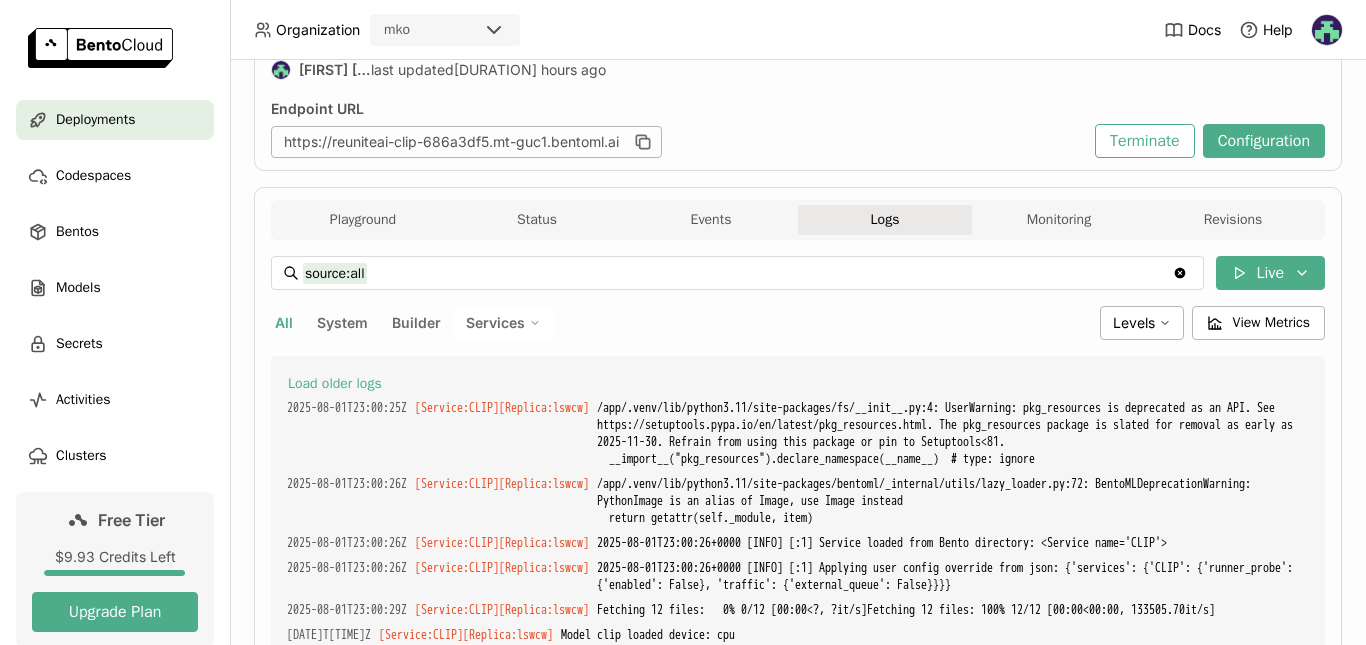 scroll, scrollTop: 4075, scrollLeft: 0, axis: vertical 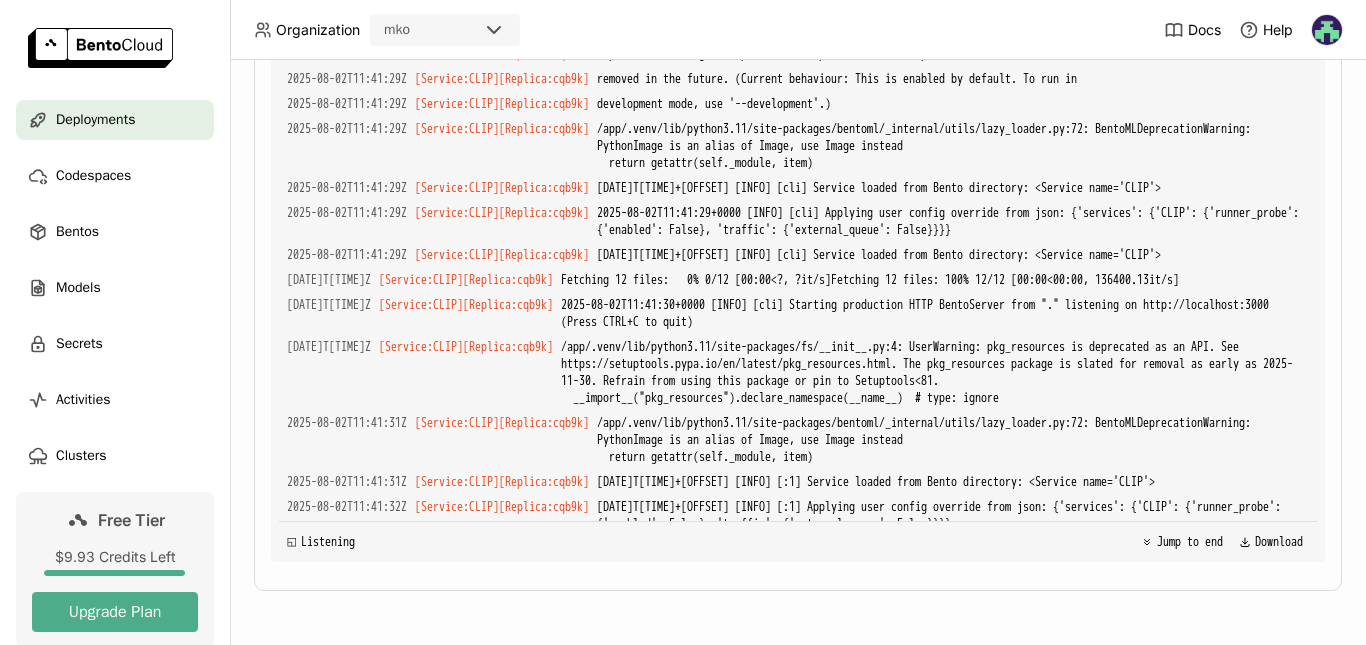 drag, startPoint x: 771, startPoint y: 449, endPoint x: 843, endPoint y: 516, distance: 98.35141 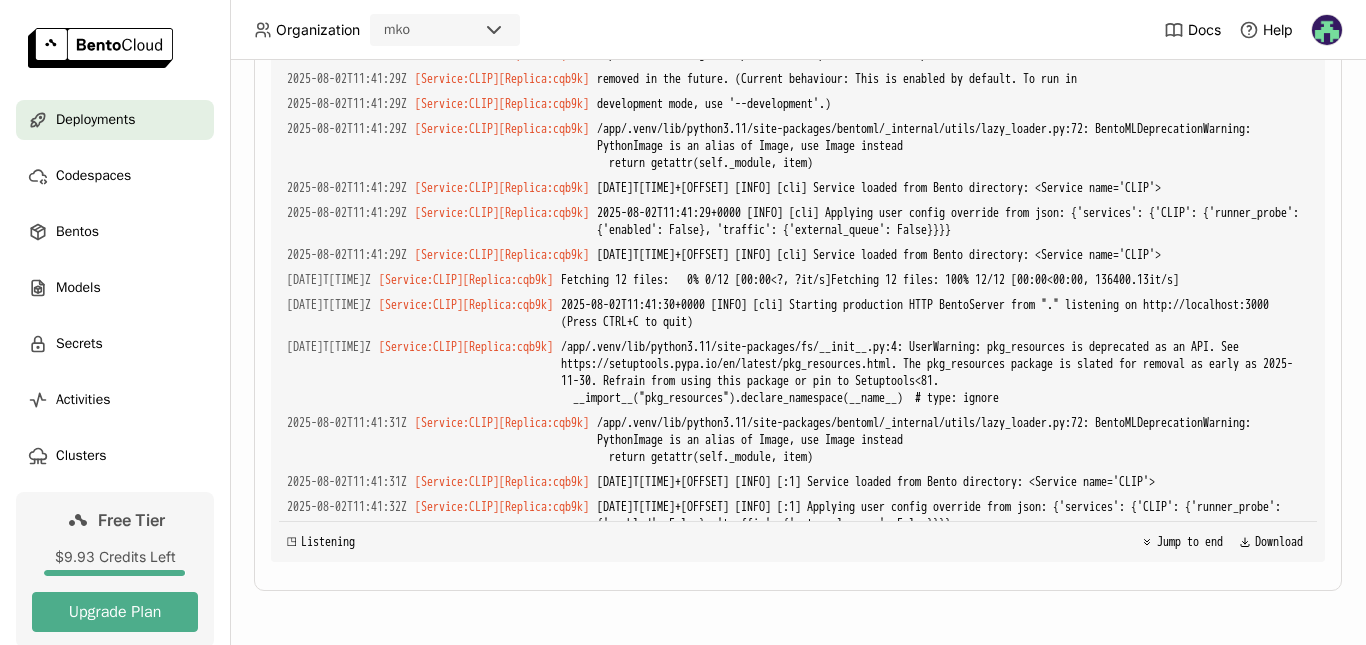 click on "[DATE]T[TIME]+0000 [INFO] [:1] [IP_ADDRESS] (scheme=http,method=POST,path=/encode_image,type=multipart/form-data; boundary=[BOUNDARY],length=[NUMBER]) (status=200,type=application/json,length=[NUMBER]) [DURATION] (trace=[TRACE],span=[SPAN],sampled=0,service.name=CLIP)" at bounding box center [953, 650] 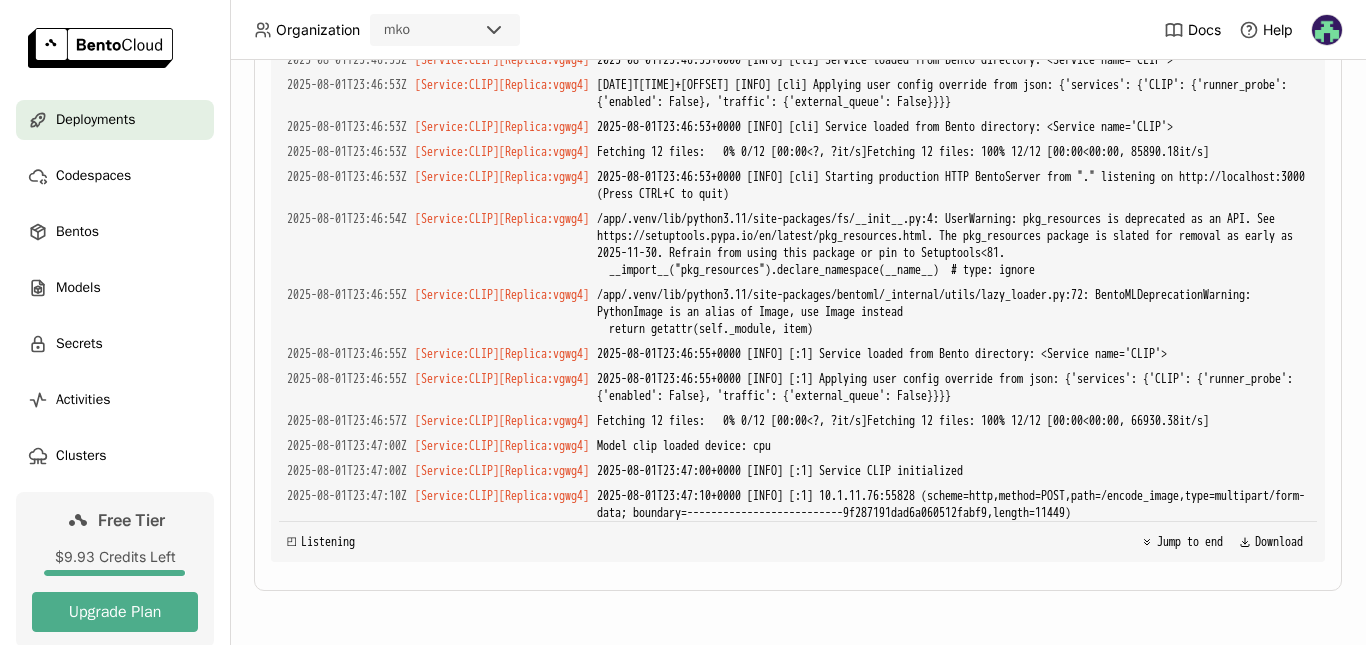 scroll, scrollTop: 2208, scrollLeft: 0, axis: vertical 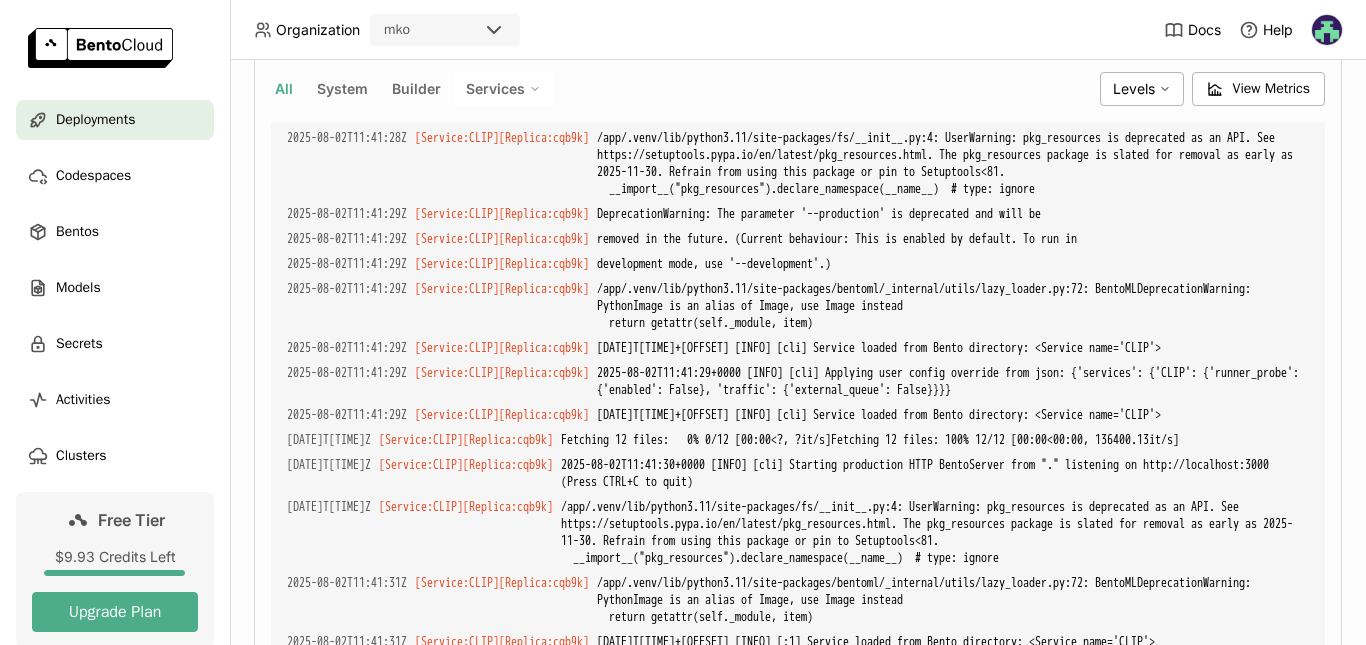 click on "[DATE]T[TIME]+0000 [INFO] [:1] Applying user config override from json: {'services': {'CLIP': {'runner_probe': {'enabled': False}, 'traffic': {'external_queue': False}}}}" at bounding box center (953, 676) 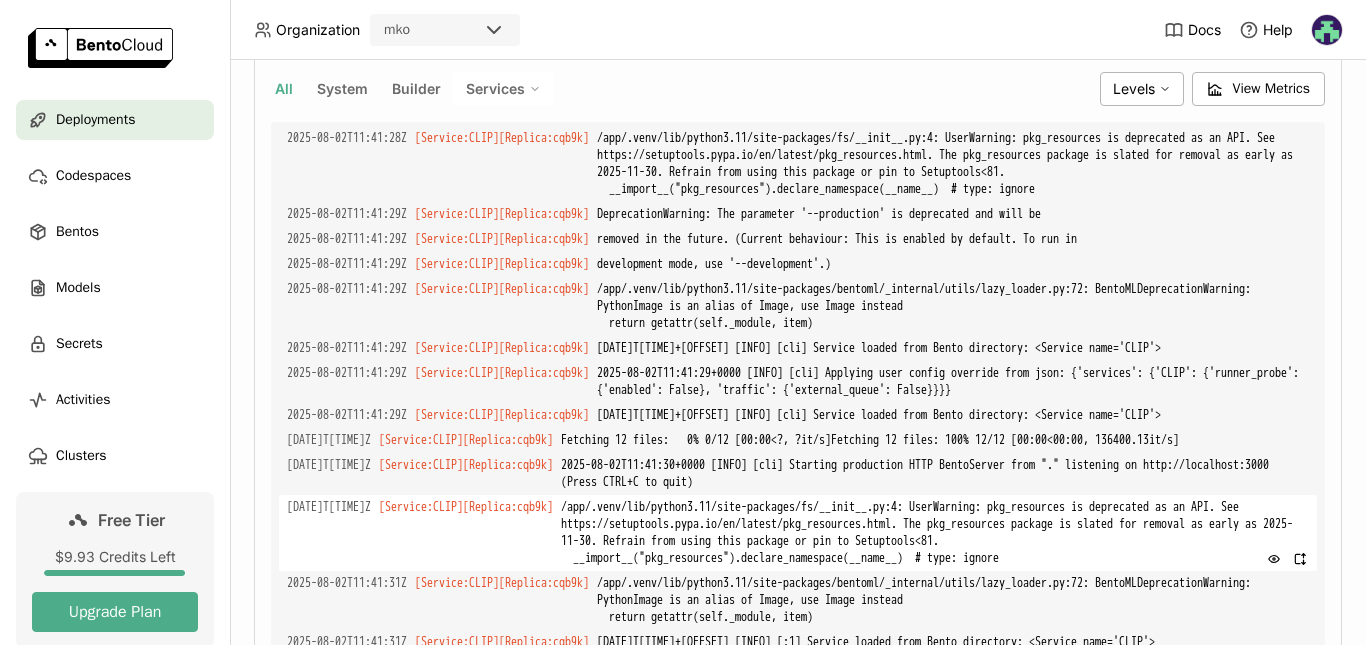 scroll, scrollTop: 4097, scrollLeft: 0, axis: vertical 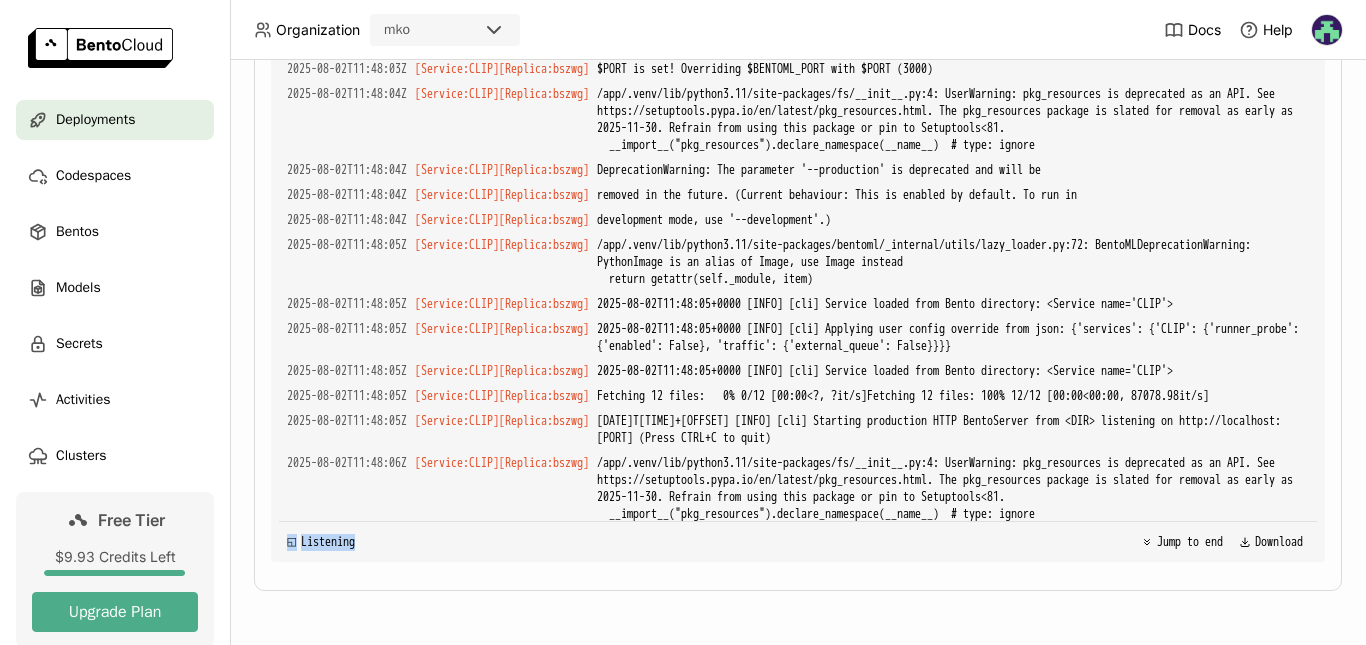 drag, startPoint x: 685, startPoint y: 484, endPoint x: 731, endPoint y: 499, distance: 48.38388 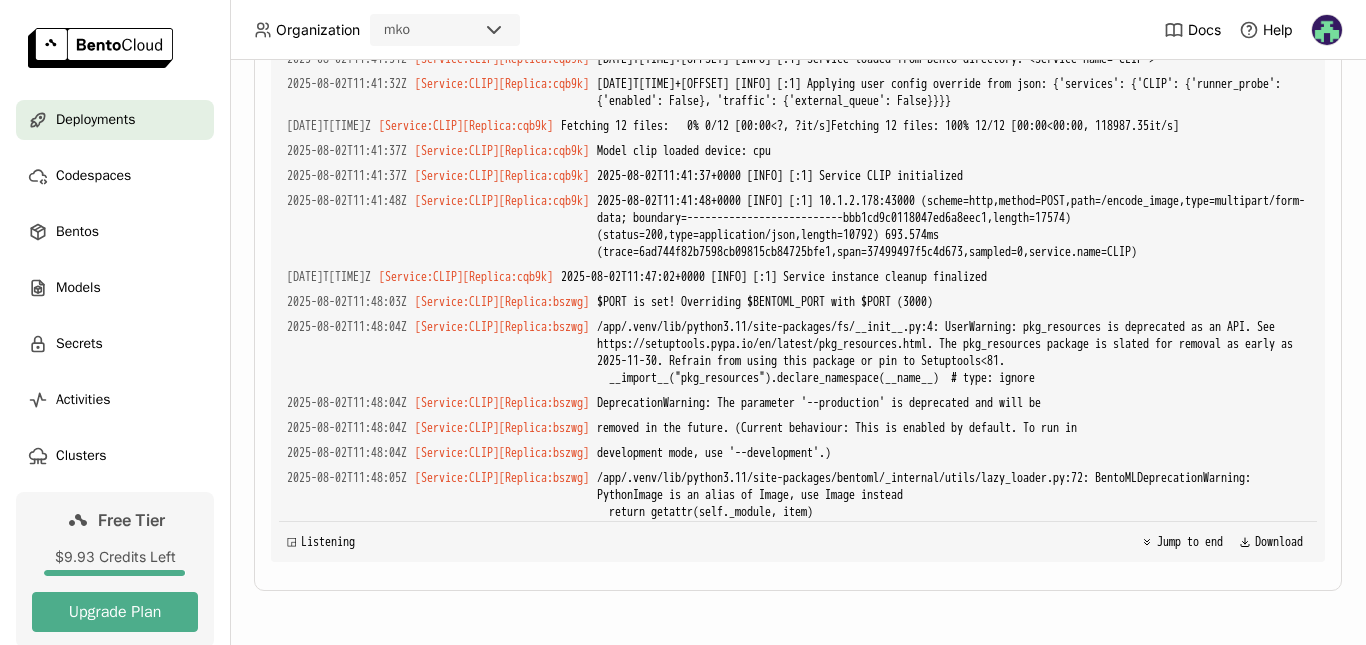 scroll, scrollTop: 4731, scrollLeft: 0, axis: vertical 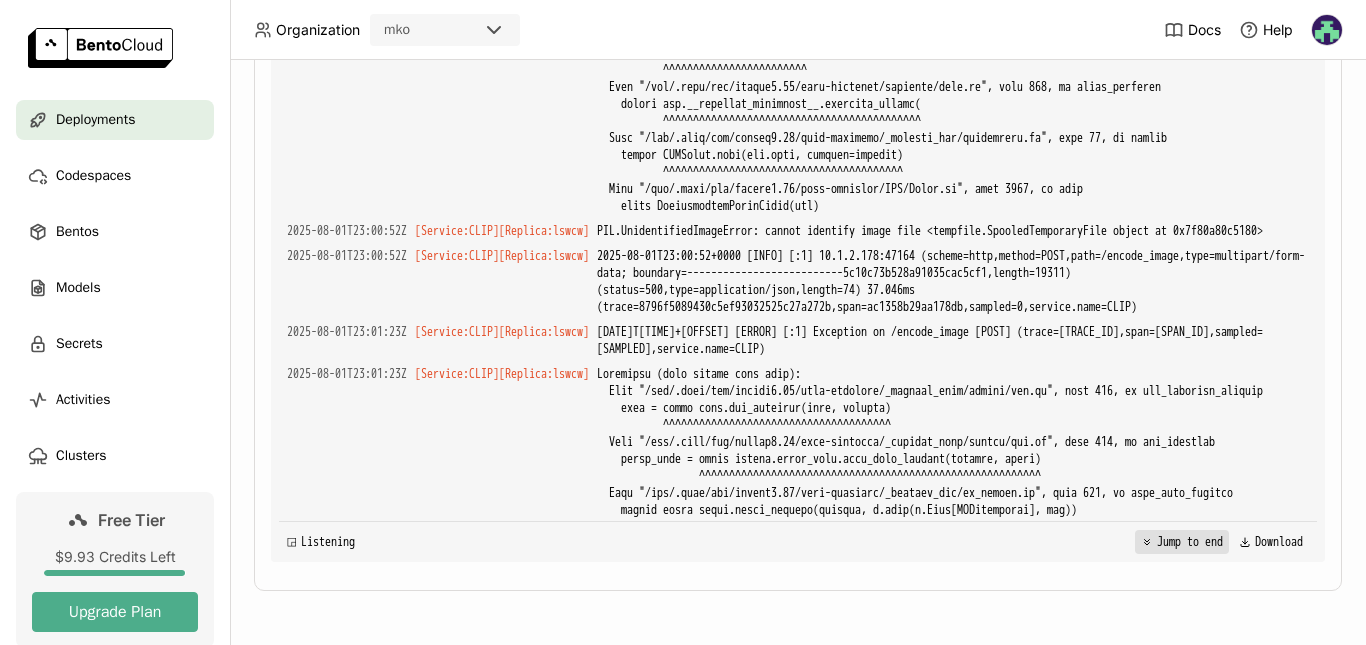 click on "Jump to end" at bounding box center [1182, 542] 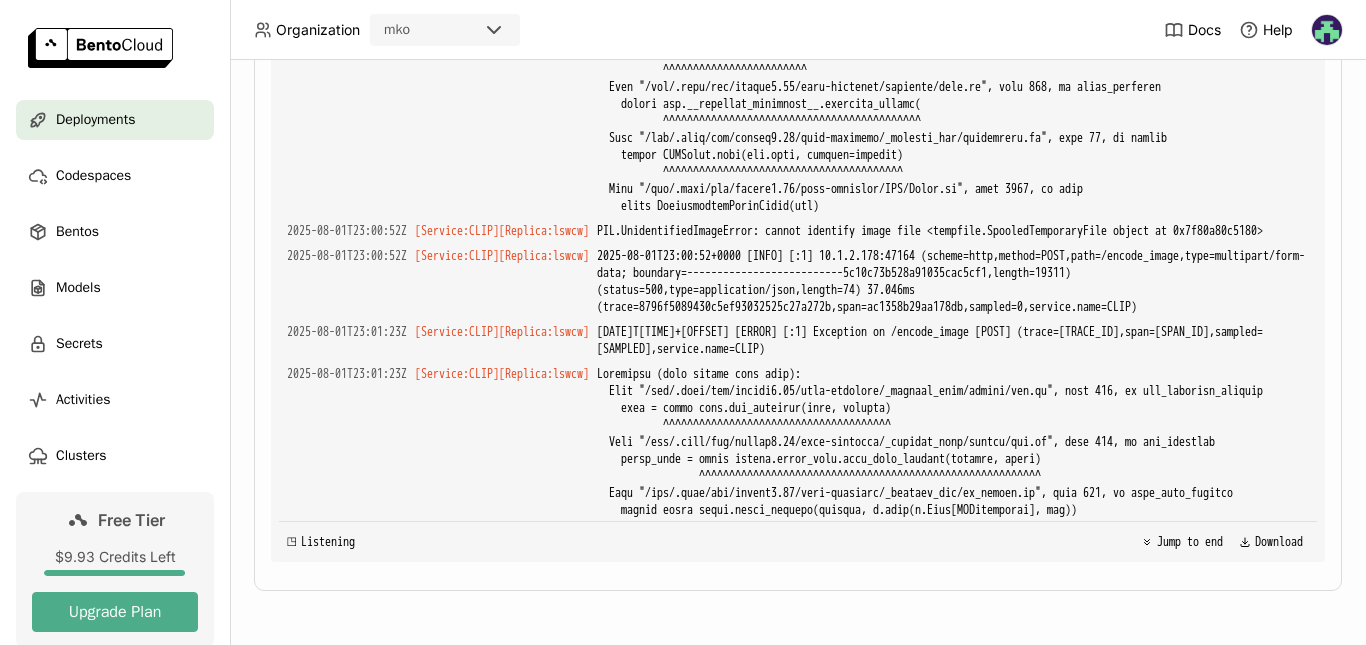 scroll, scrollTop: 4731, scrollLeft: 0, axis: vertical 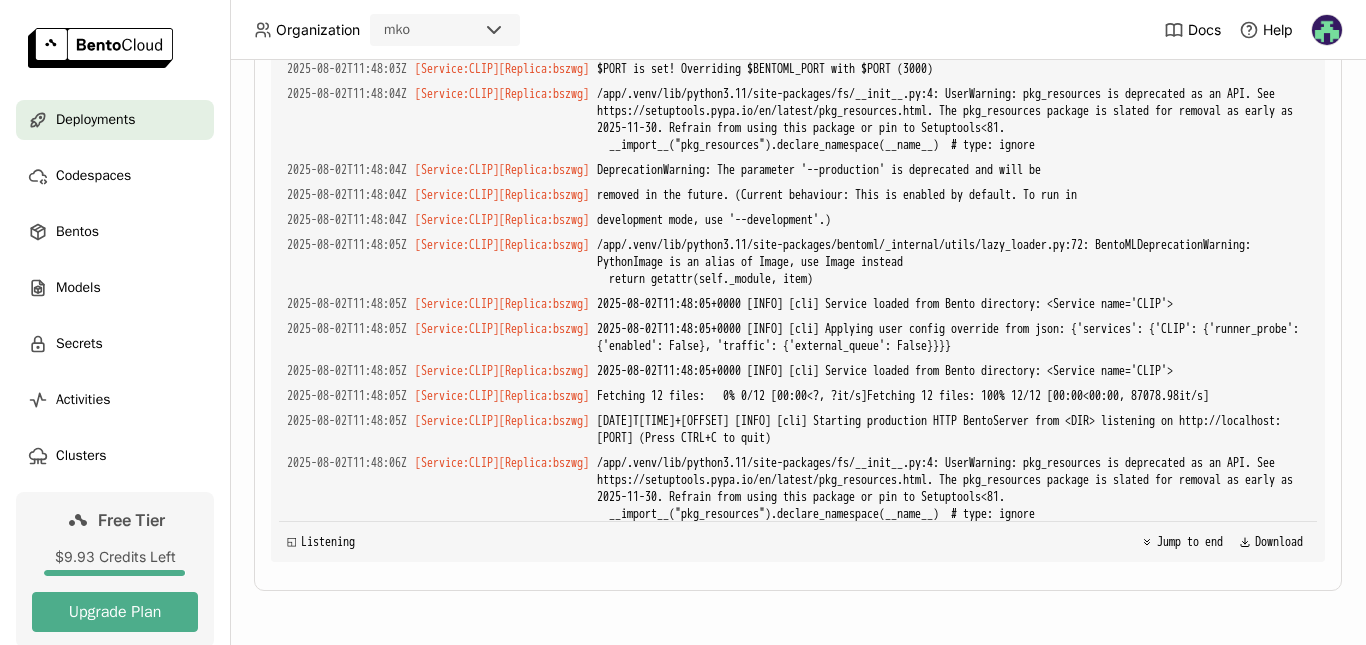 drag, startPoint x: 881, startPoint y: 507, endPoint x: 889, endPoint y: 531, distance: 25.298222 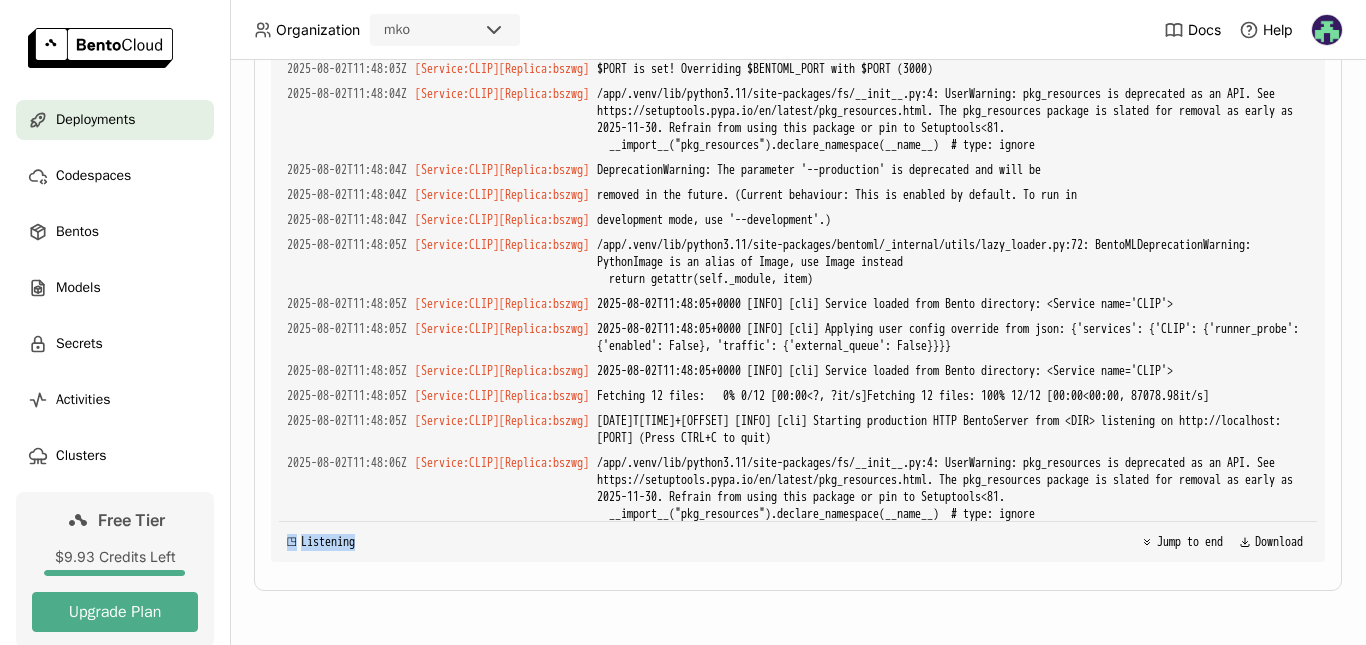 click on "◳ Listening Jump to end Download" at bounding box center [798, 541] 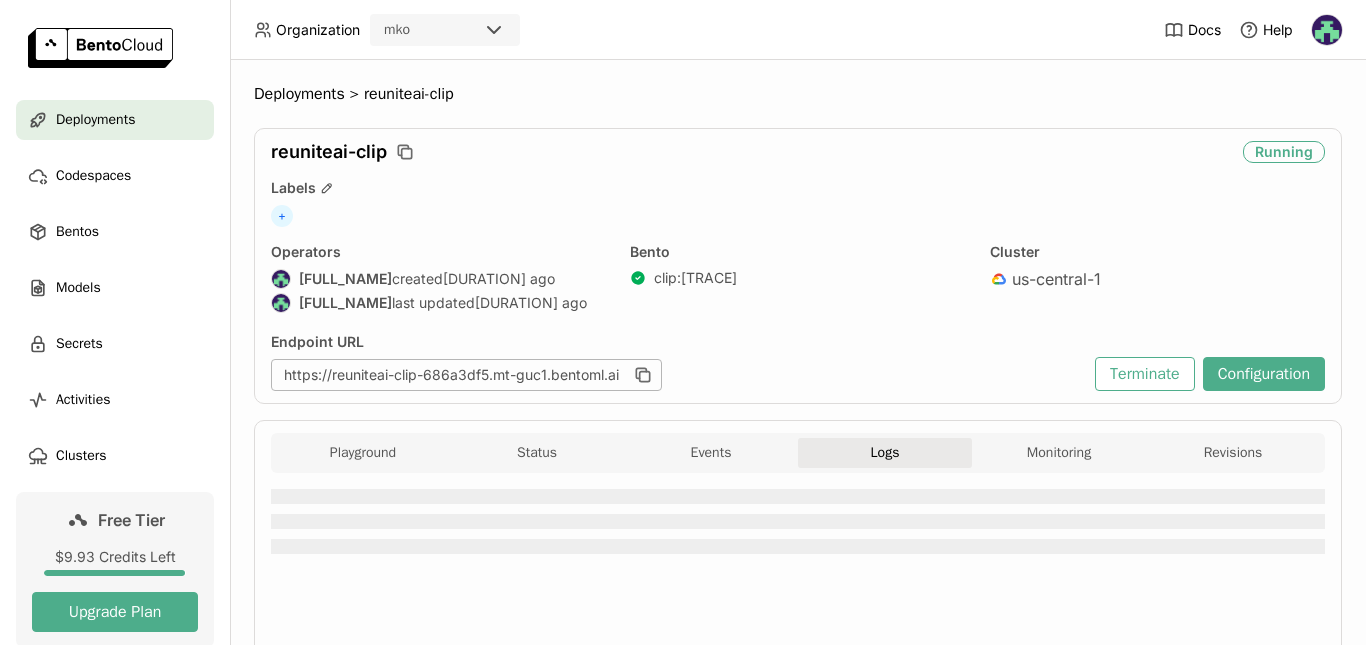 scroll, scrollTop: 0, scrollLeft: 0, axis: both 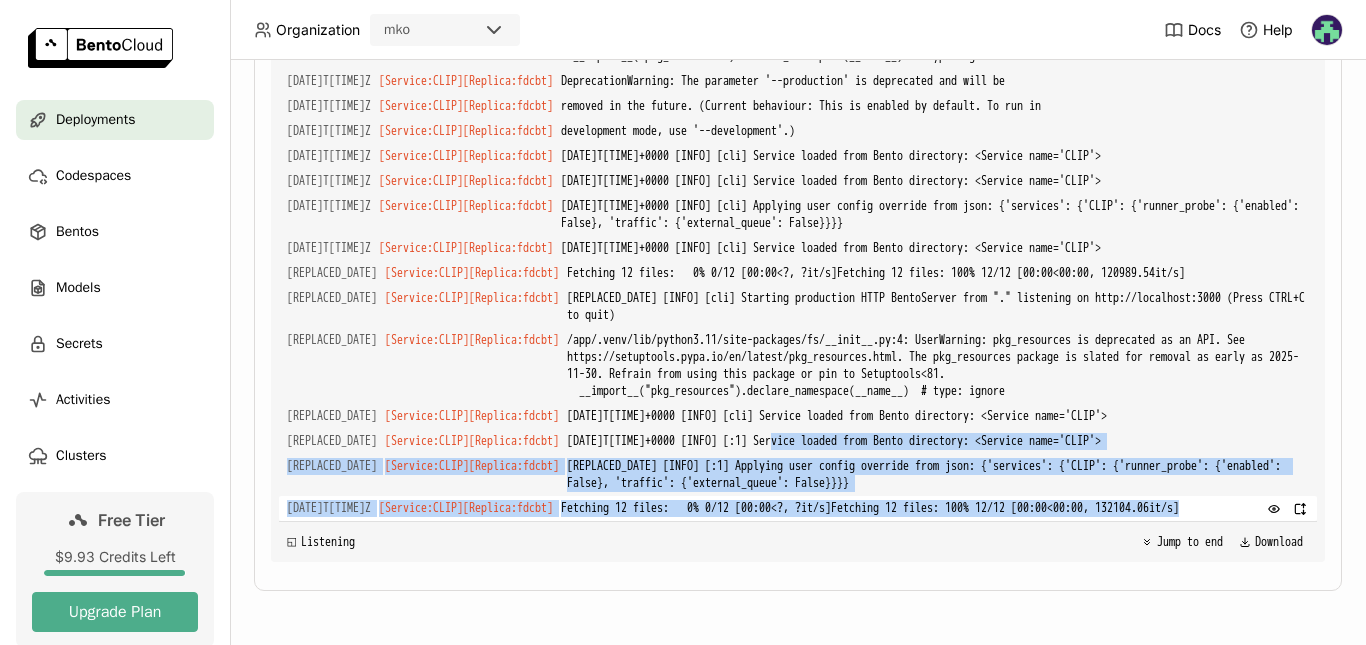 drag, startPoint x: 877, startPoint y: 483, endPoint x: 901, endPoint y: 511, distance: 36.878178 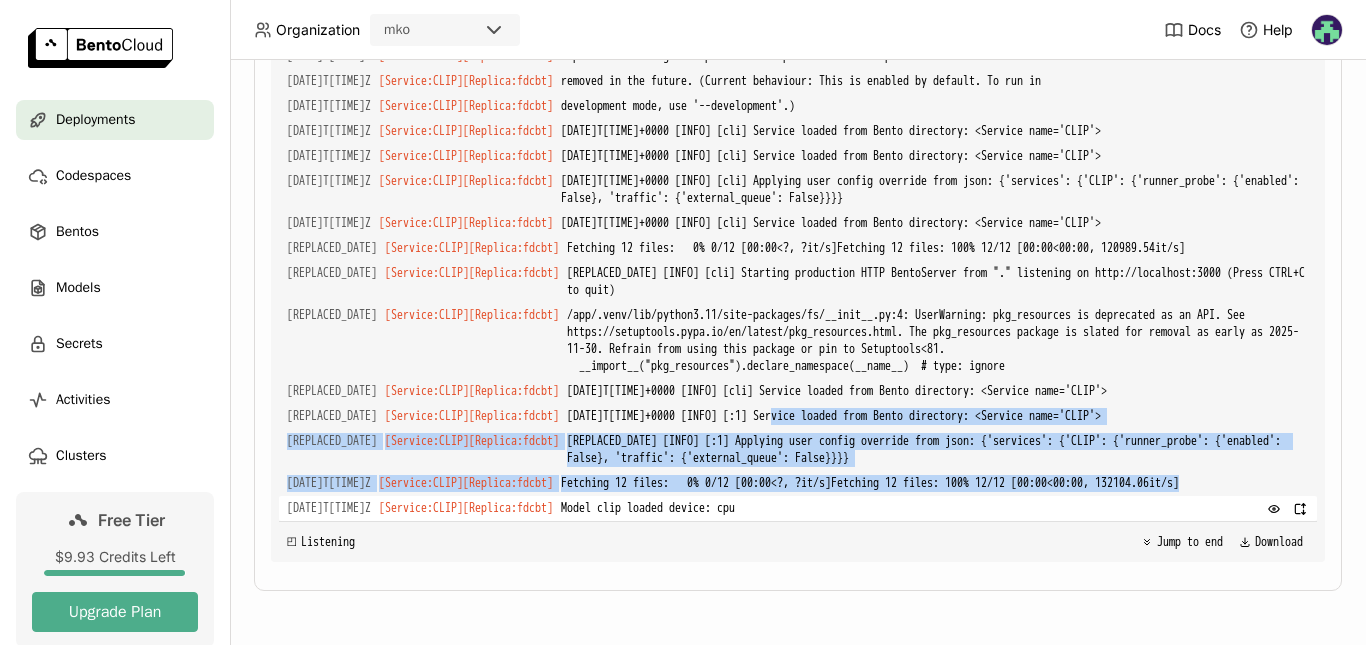 scroll, scrollTop: 3897, scrollLeft: 0, axis: vertical 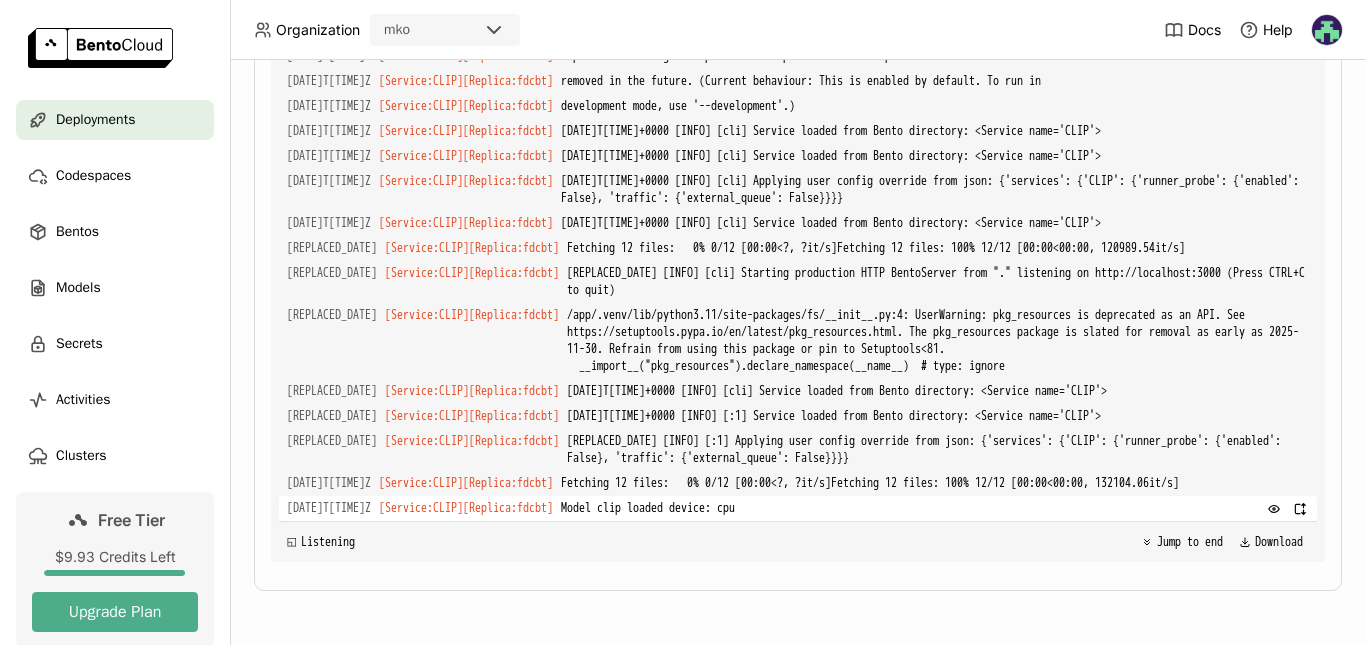 click on "Model clip loaded device: cpu" at bounding box center [935, 508] 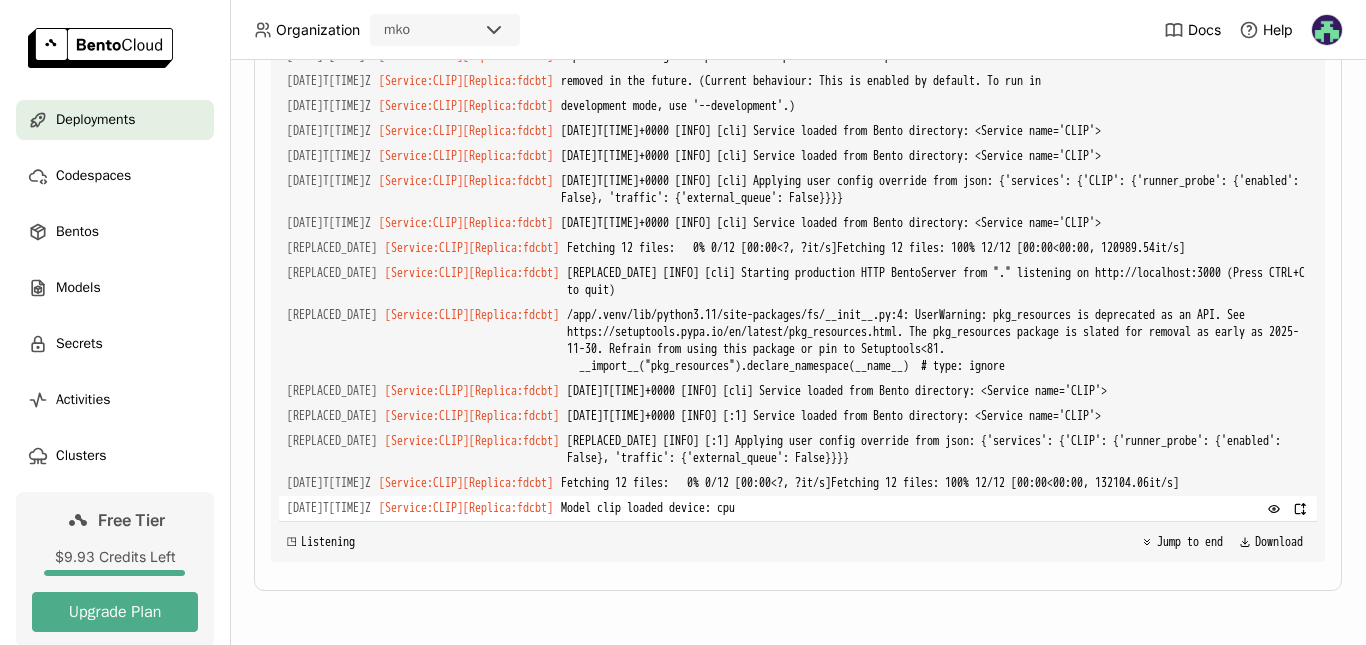 drag, startPoint x: 698, startPoint y: 461, endPoint x: 763, endPoint y: 504, distance: 77.93587 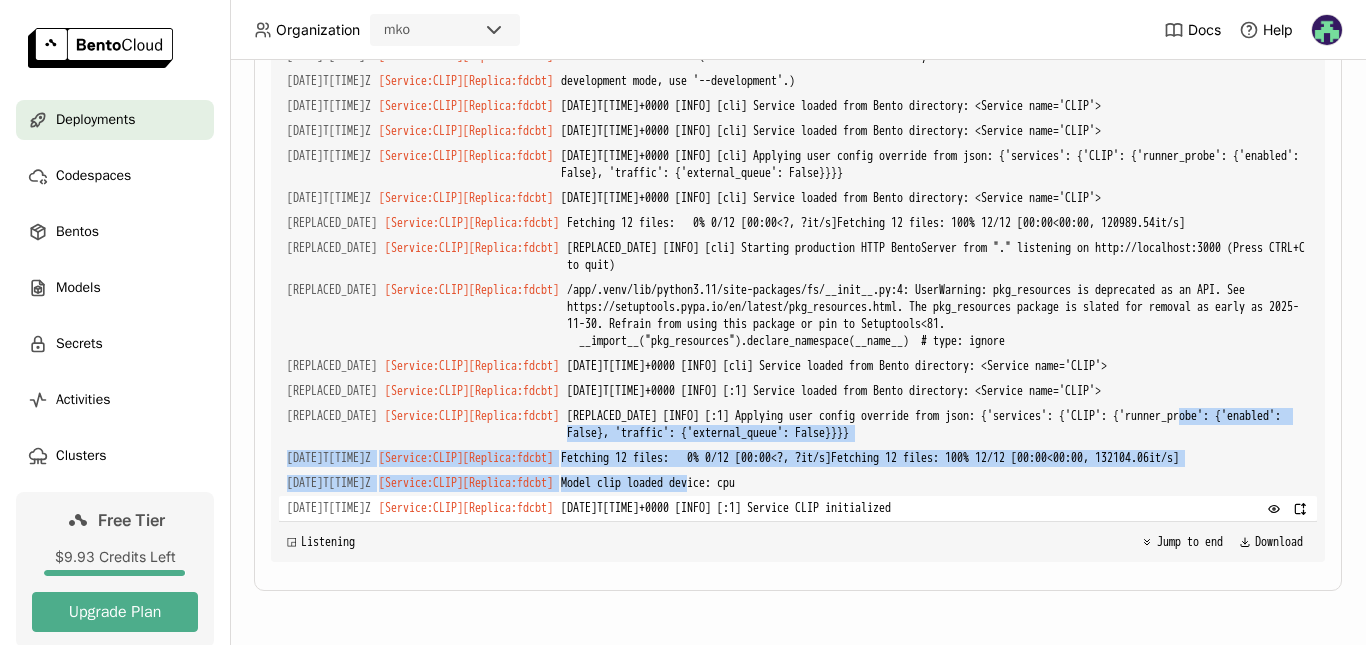 scroll, scrollTop: 3919, scrollLeft: 0, axis: vertical 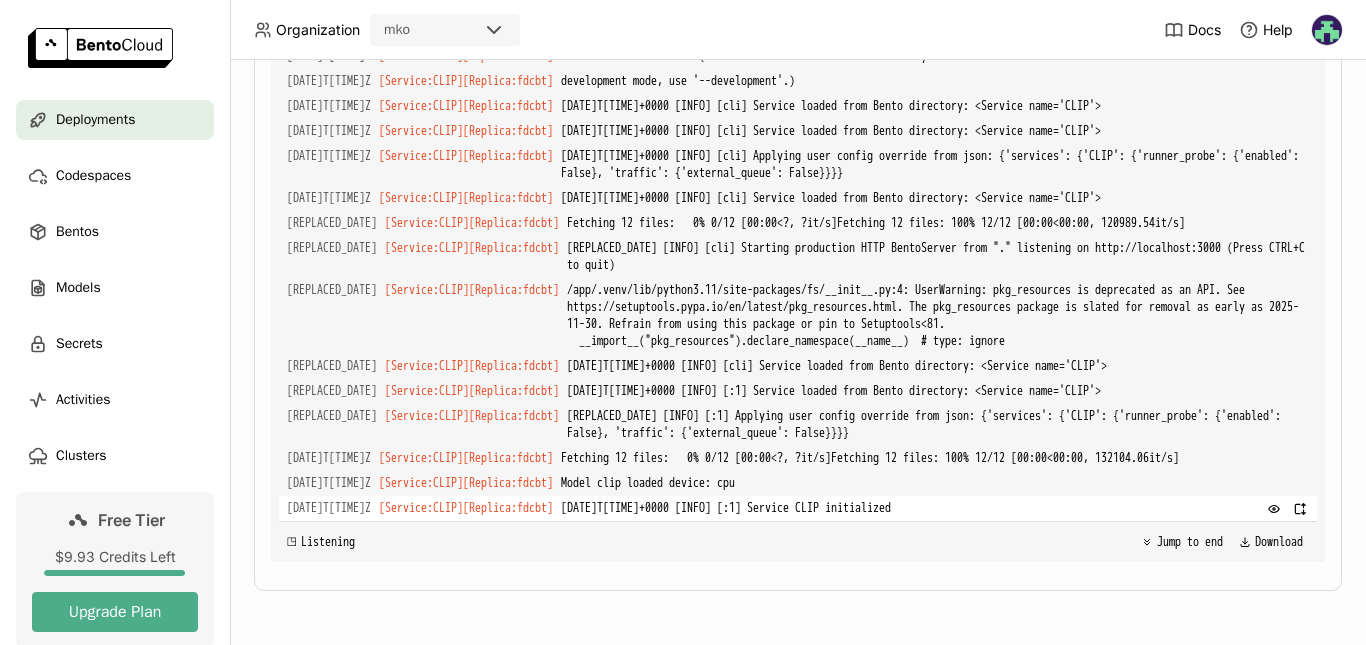click on "[DATE]T[TIME]+0000 [INFO] [:1] Service CLIP initialized" at bounding box center [935, 508] 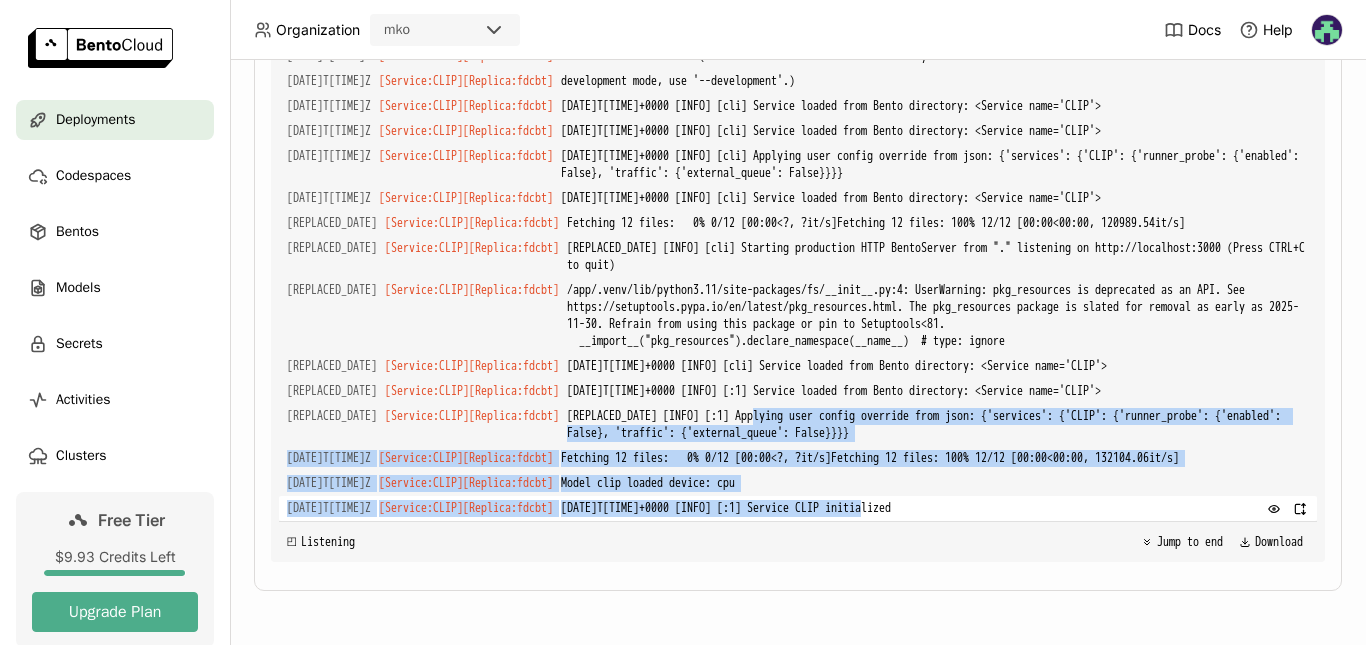 drag, startPoint x: 829, startPoint y: 411, endPoint x: 955, endPoint y: 518, distance: 165.30275 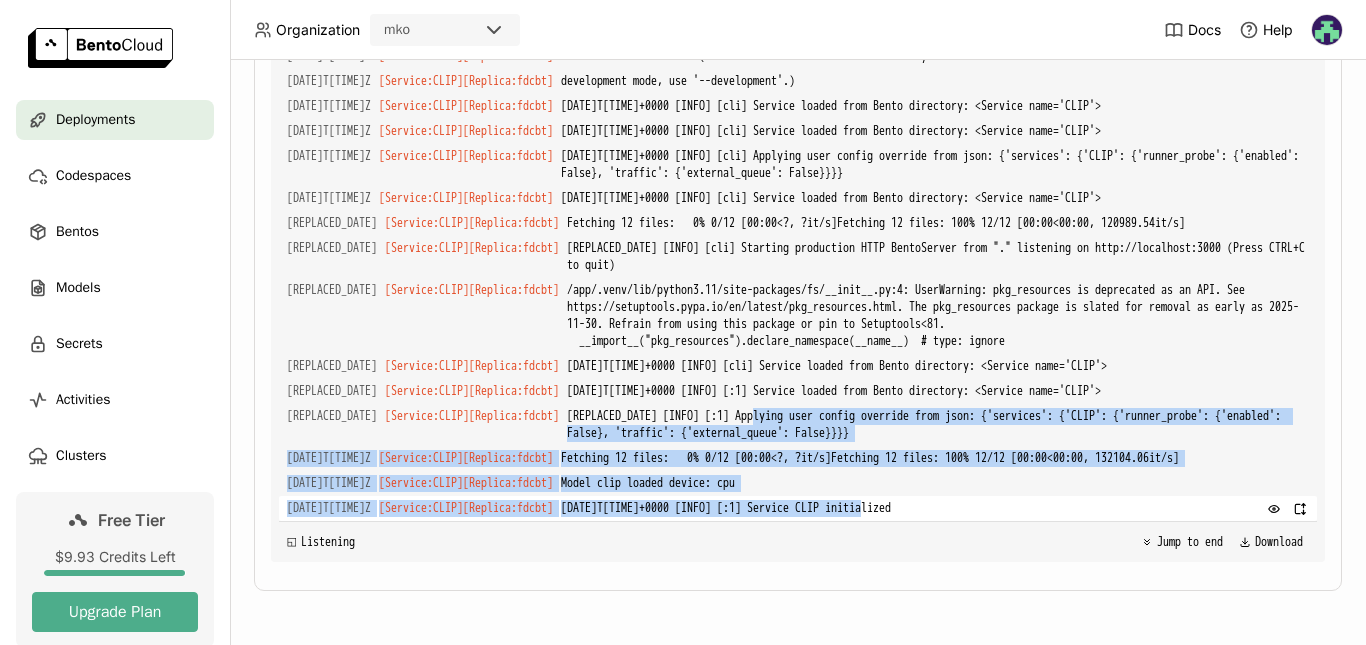 click on "[DATE]T[TIME]+0000 [INFO] [:1] Service CLIP initialized" at bounding box center (935, 508) 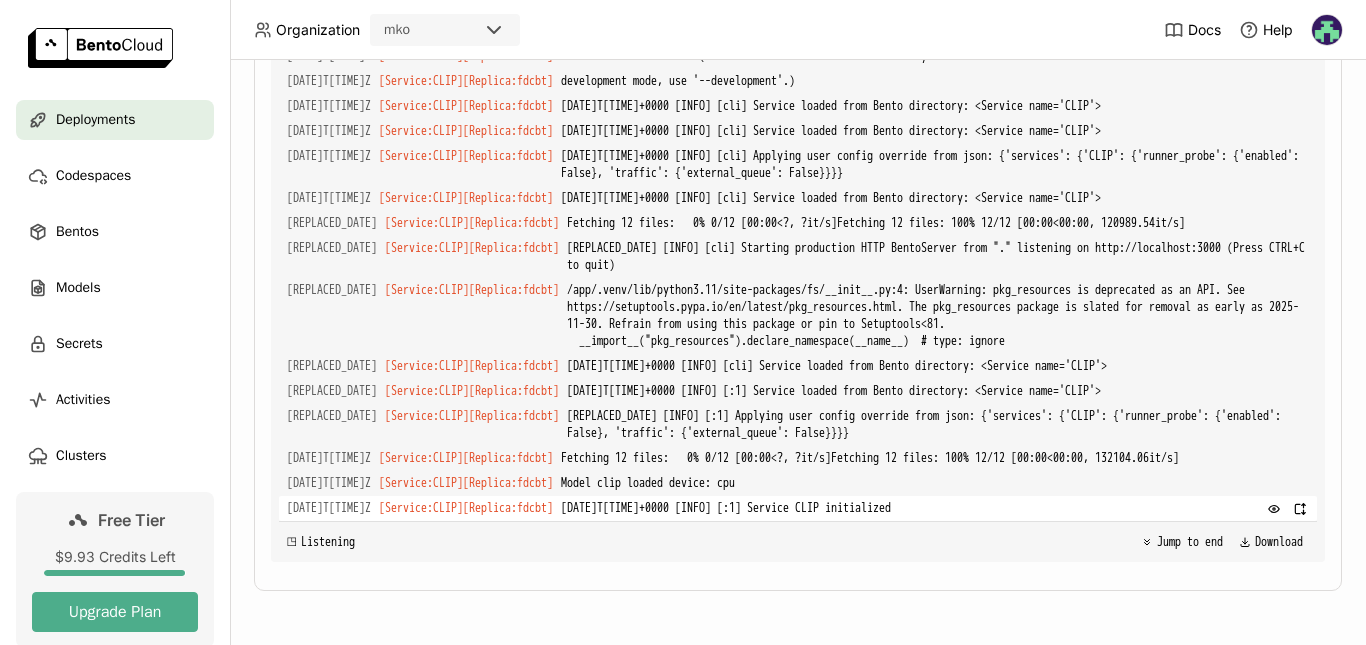 drag, startPoint x: 630, startPoint y: 516, endPoint x: 1101, endPoint y: 510, distance: 471.0382 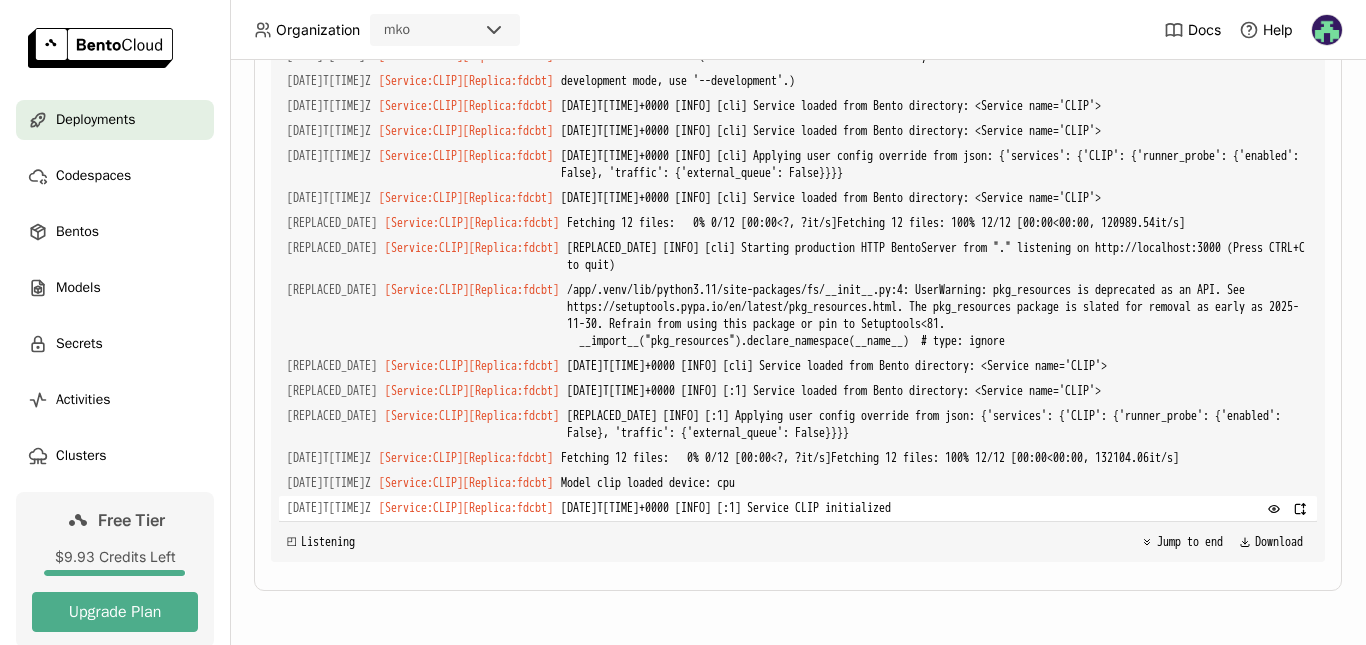 drag, startPoint x: 1027, startPoint y: 503, endPoint x: 619, endPoint y: 506, distance: 408.01102 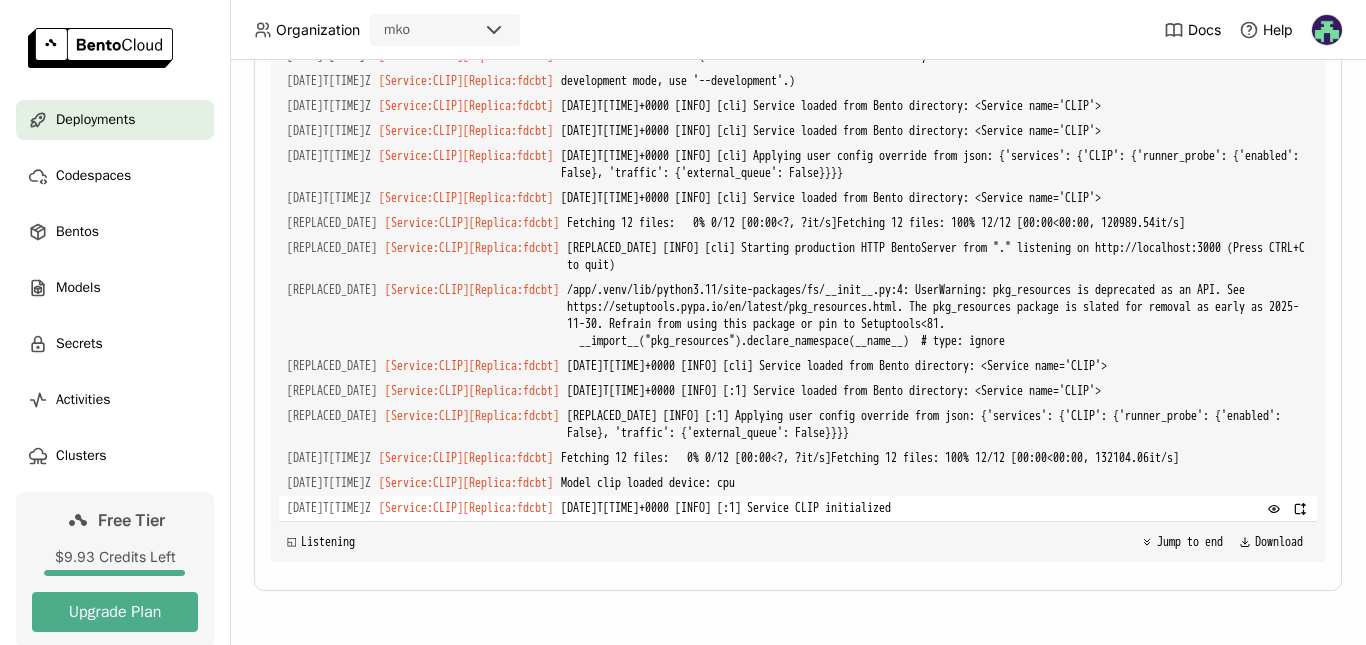 click on "[DATE]T[TIME]Z [Service:CLIP] [Replica: fdcbt ] [DATE]T[TIME]+0000 [INFO] [:1] Service CLIP initialized" at bounding box center (798, 508) 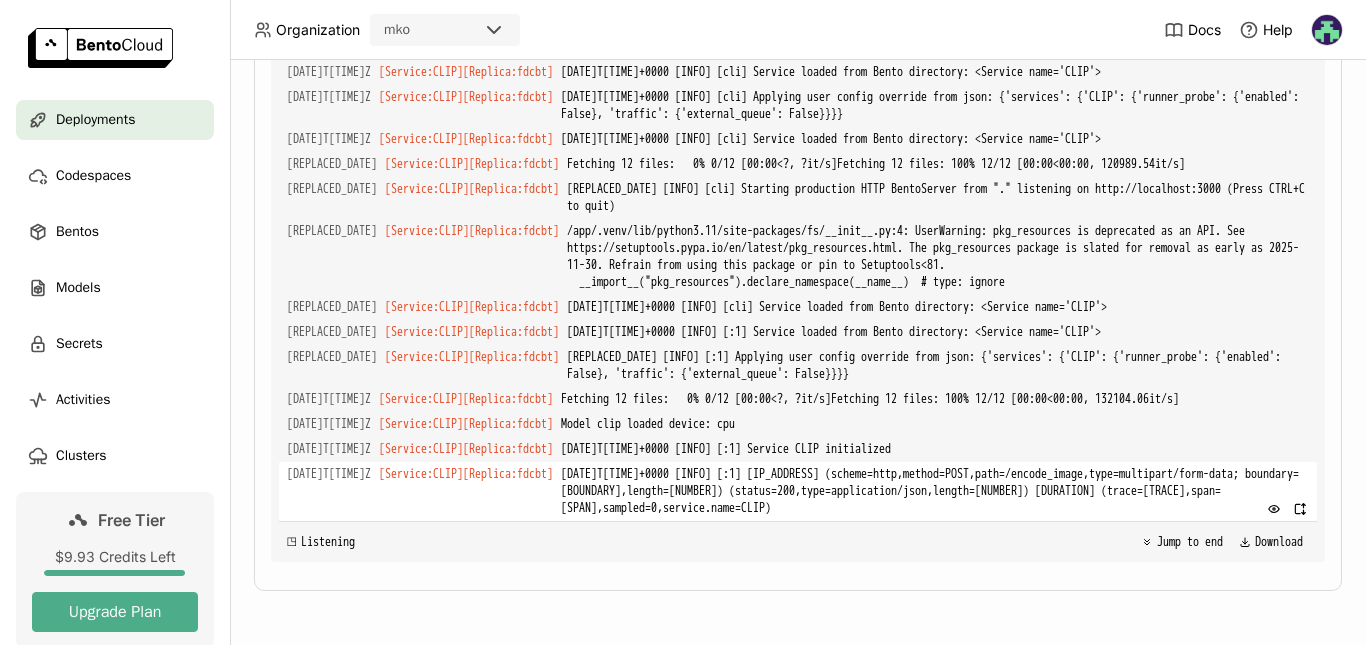 scroll, scrollTop: 3997, scrollLeft: 0, axis: vertical 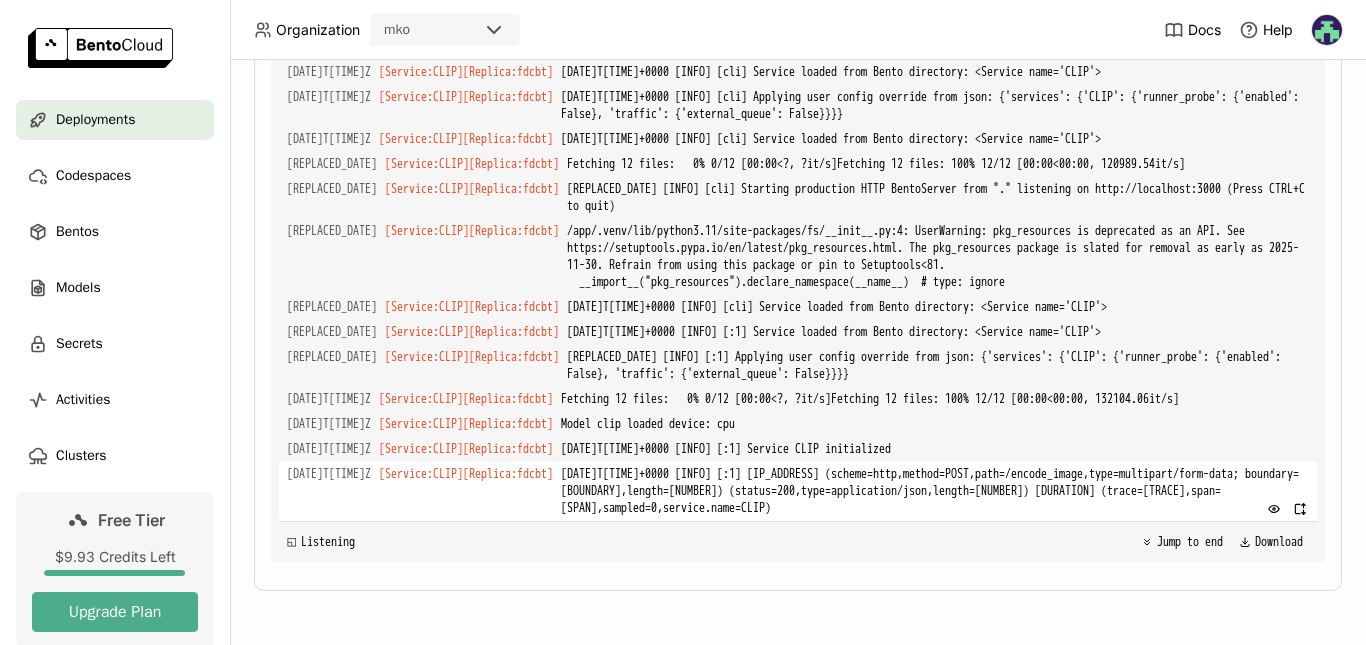 drag, startPoint x: 727, startPoint y: 510, endPoint x: 975, endPoint y: 519, distance: 248.16325 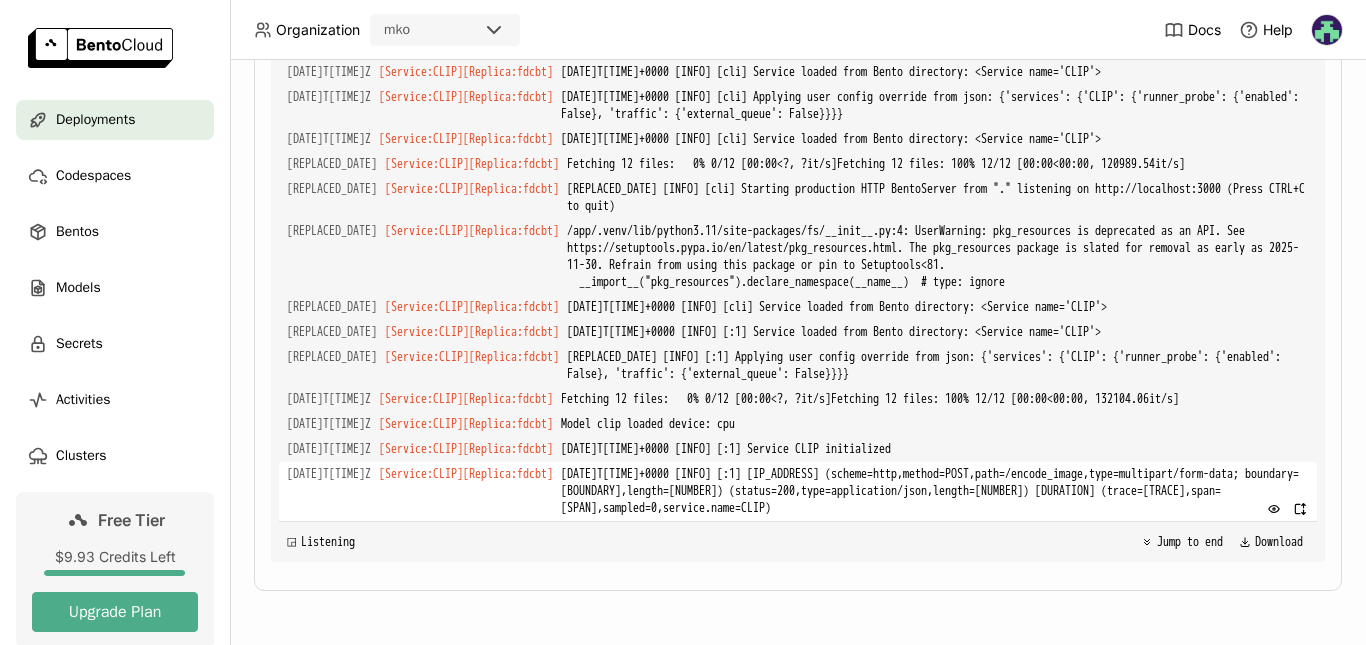 click on "[DATE]T[TIME]+0000 [INFO] [:1] [IP_ADDRESS] (scheme=http,method=POST,path=/encode_image,type=multipart/form-data; boundary=[BOUNDARY],length=[NUMBER]) (status=200,type=application/json,length=[NUMBER]) [DURATION] (trace=[TRACE],span=[SPAN],sampled=0,service.name=CLIP)" at bounding box center [935, 491] 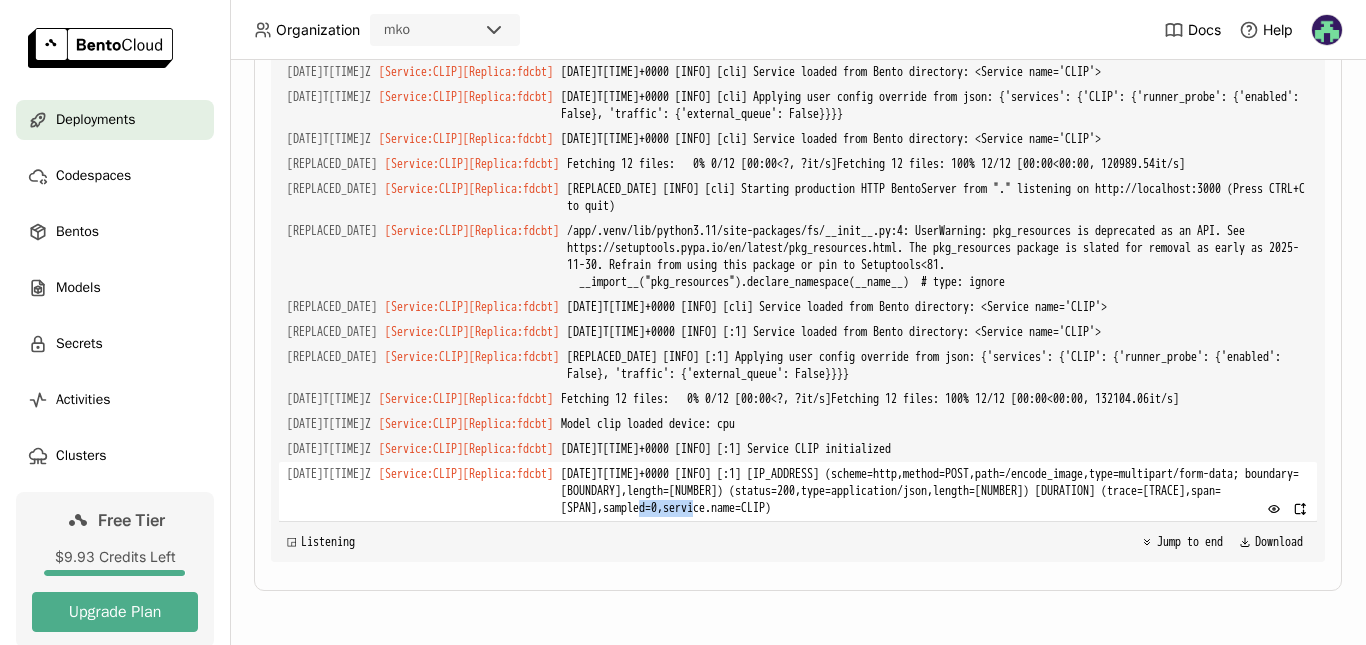 drag, startPoint x: 627, startPoint y: 498, endPoint x: 685, endPoint y: 497, distance: 58.00862 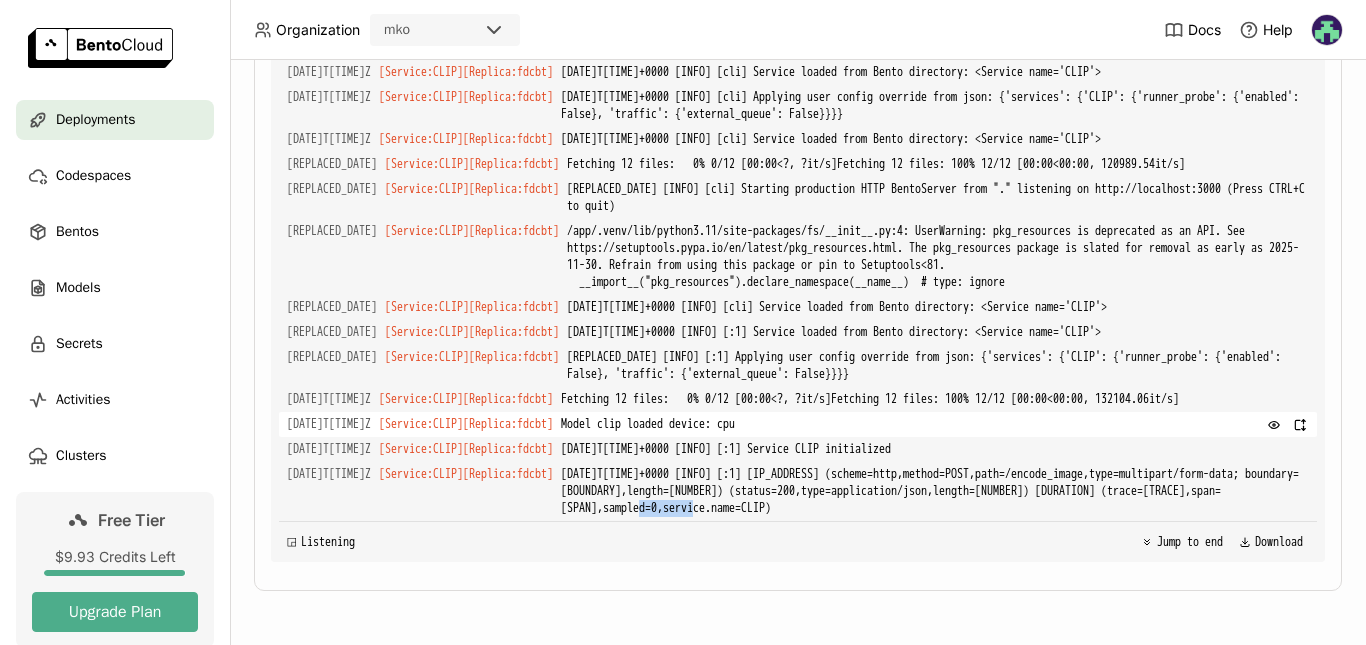 drag, startPoint x: 1175, startPoint y: 596, endPoint x: 750, endPoint y: 415, distance: 461.93723 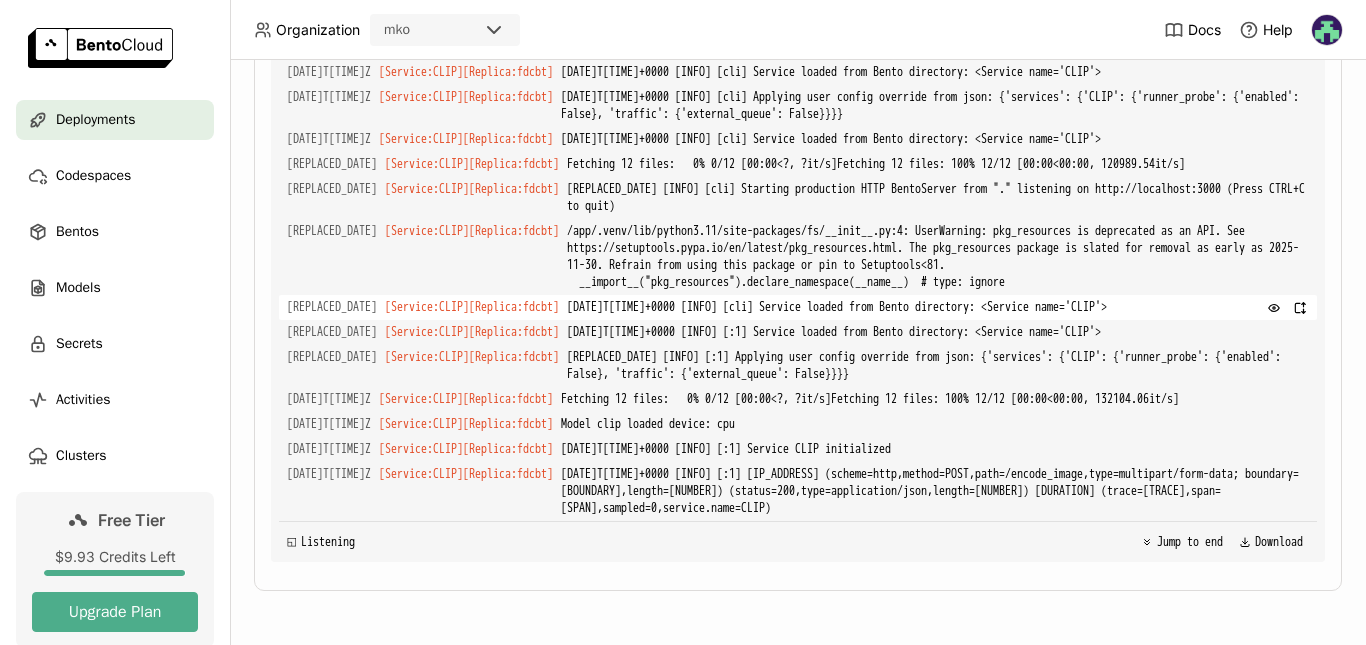 click on "[DATE]T[TIME]+0000 [INFO] [cli] Service loaded from Bento directory: <Service name='CLIP'>" at bounding box center (938, 307) 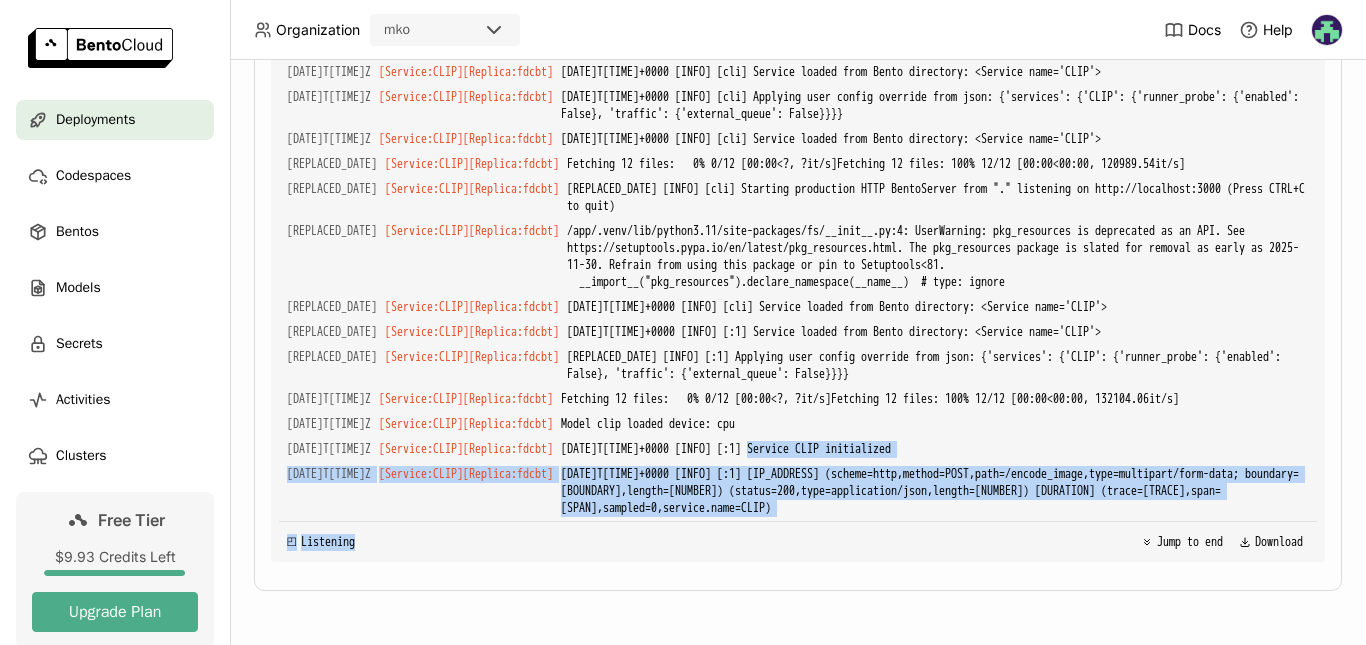 drag, startPoint x: 833, startPoint y: 435, endPoint x: 854, endPoint y: 552, distance: 118.869675 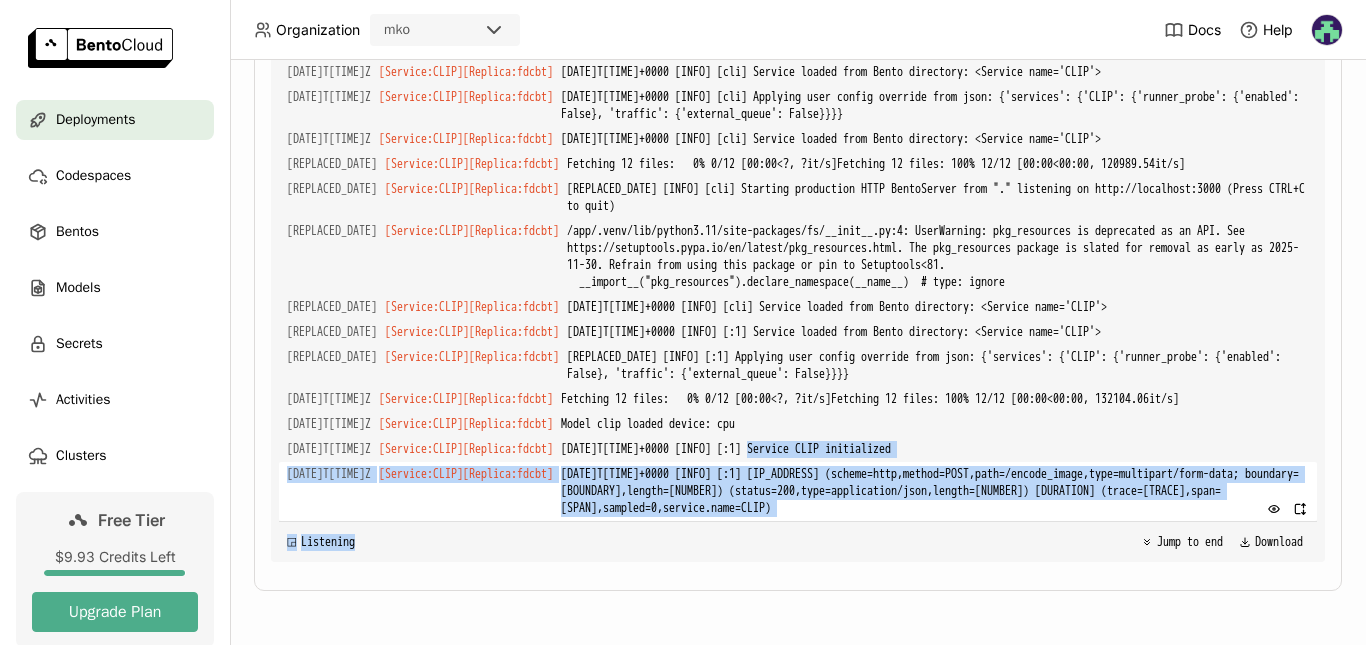 click on "[DATE]T[TIME]+0000 [INFO] [:1] [IP_ADDRESS] (scheme=http,method=POST,path=/encode_image,type=multipart/form-data; boundary=[BOUNDARY],length=[NUMBER]) (status=200,type=application/json,length=[NUMBER]) [DURATION] (trace=[TRACE],span=[SPAN],sampled=0,service.name=CLIP)" at bounding box center [935, 491] 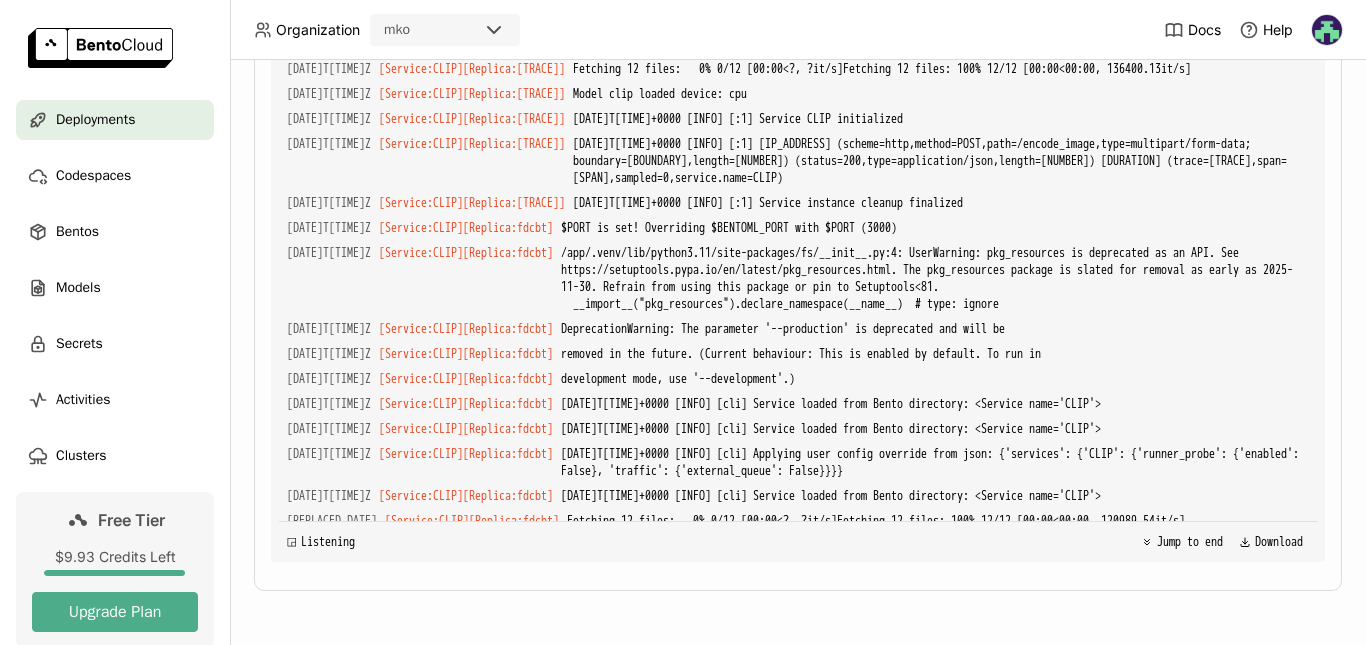 scroll, scrollTop: 2830, scrollLeft: 0, axis: vertical 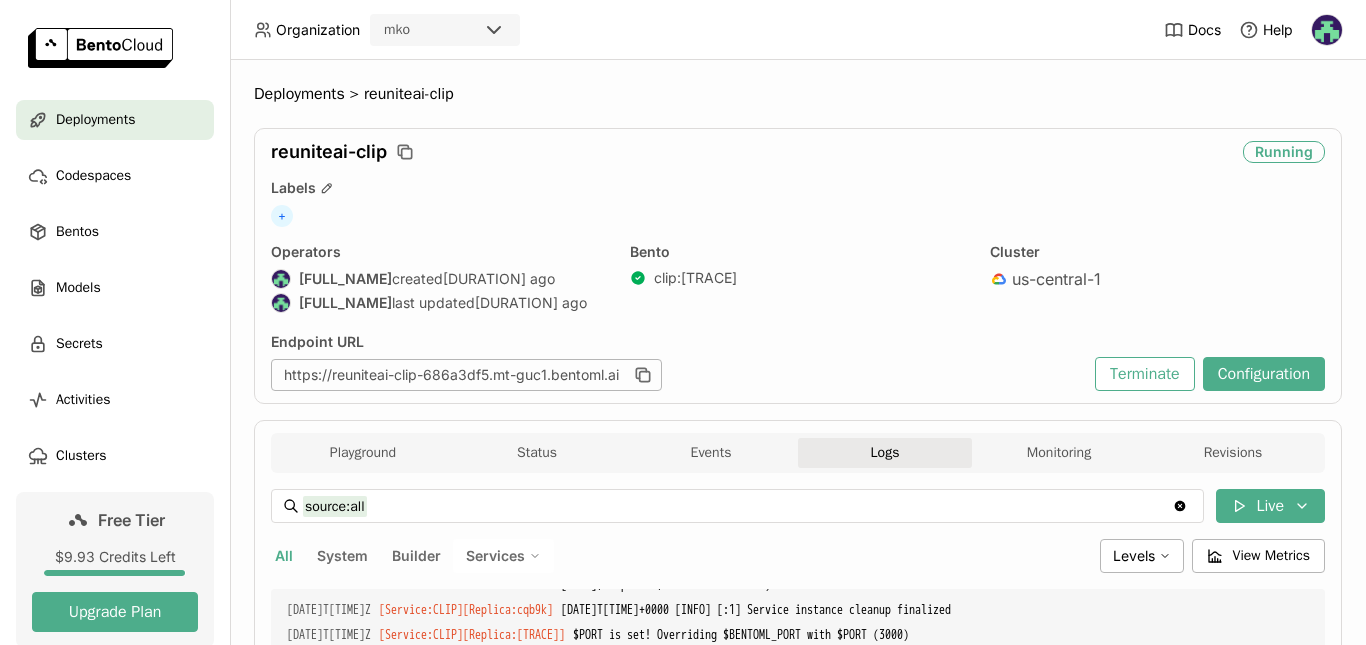 click on "Free Tier $9.93 Credits Left Upgrade Plan" at bounding box center [115, 570] 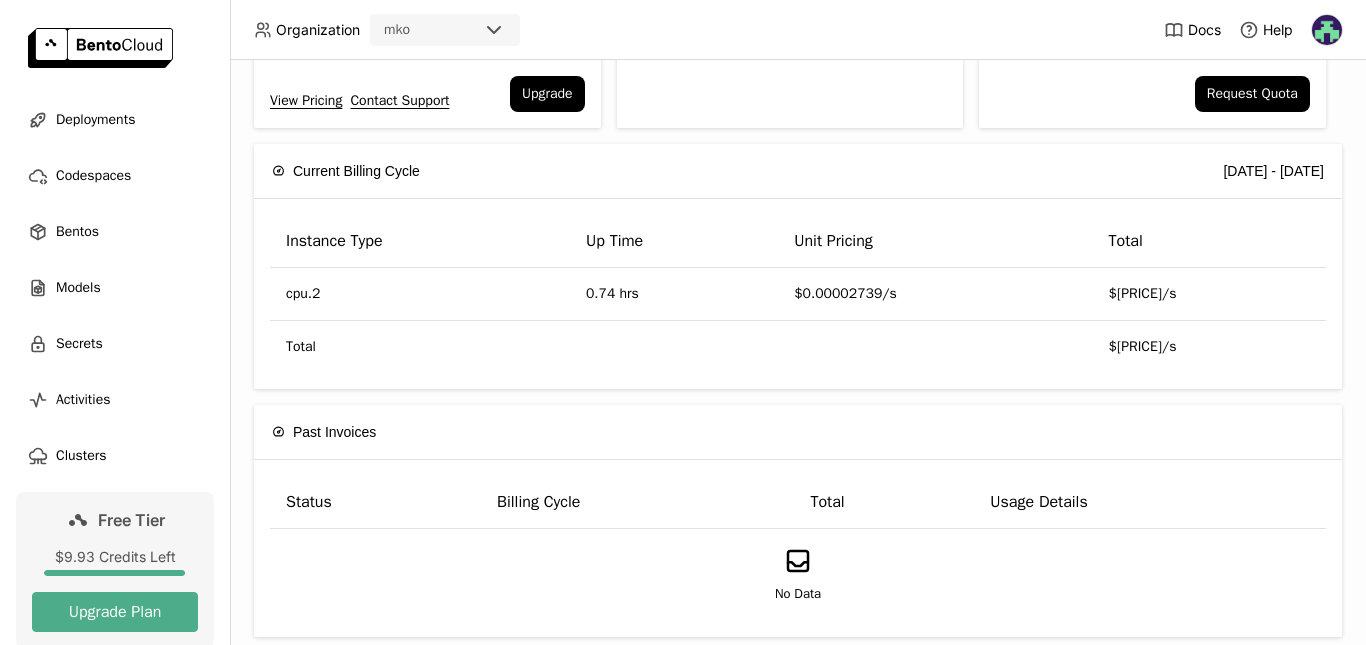 scroll, scrollTop: 233, scrollLeft: 0, axis: vertical 